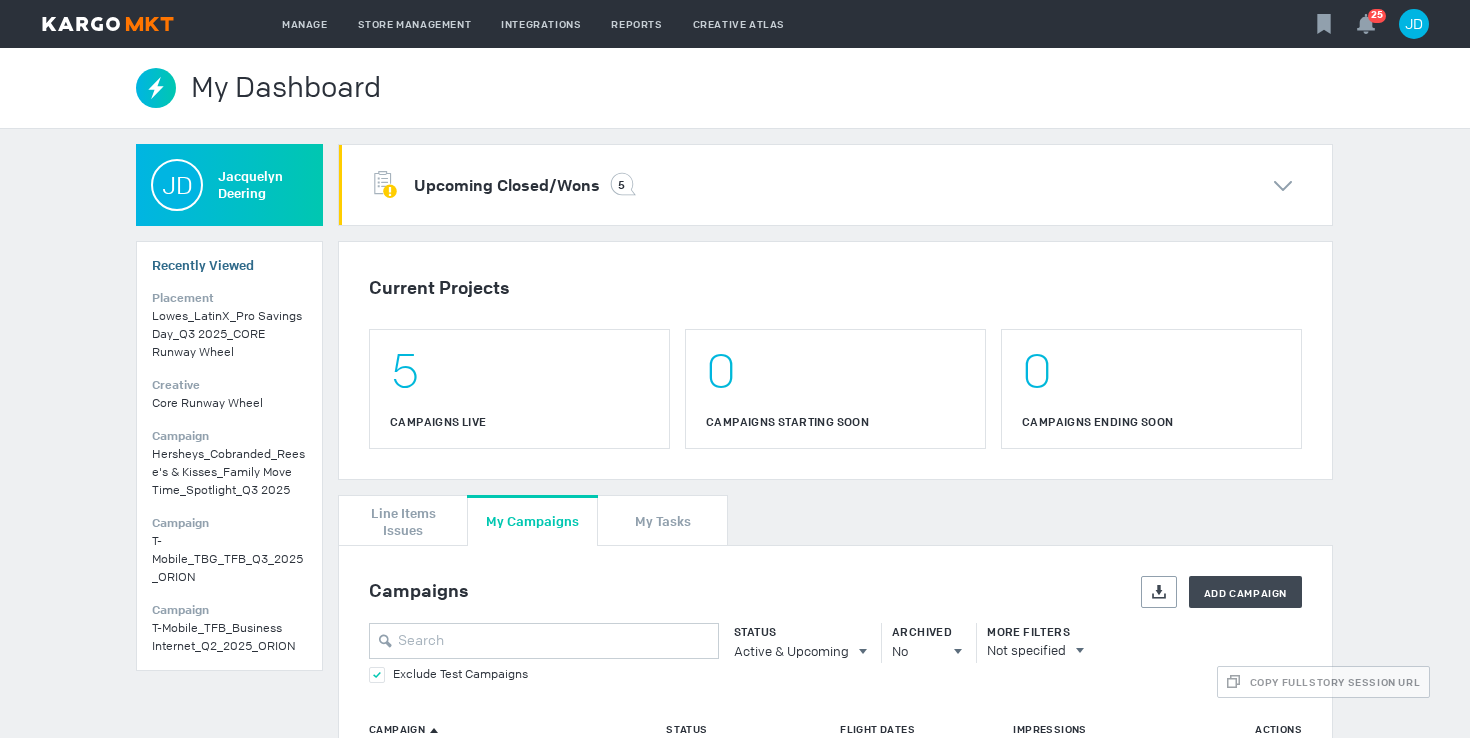 scroll, scrollTop: 0, scrollLeft: 0, axis: both 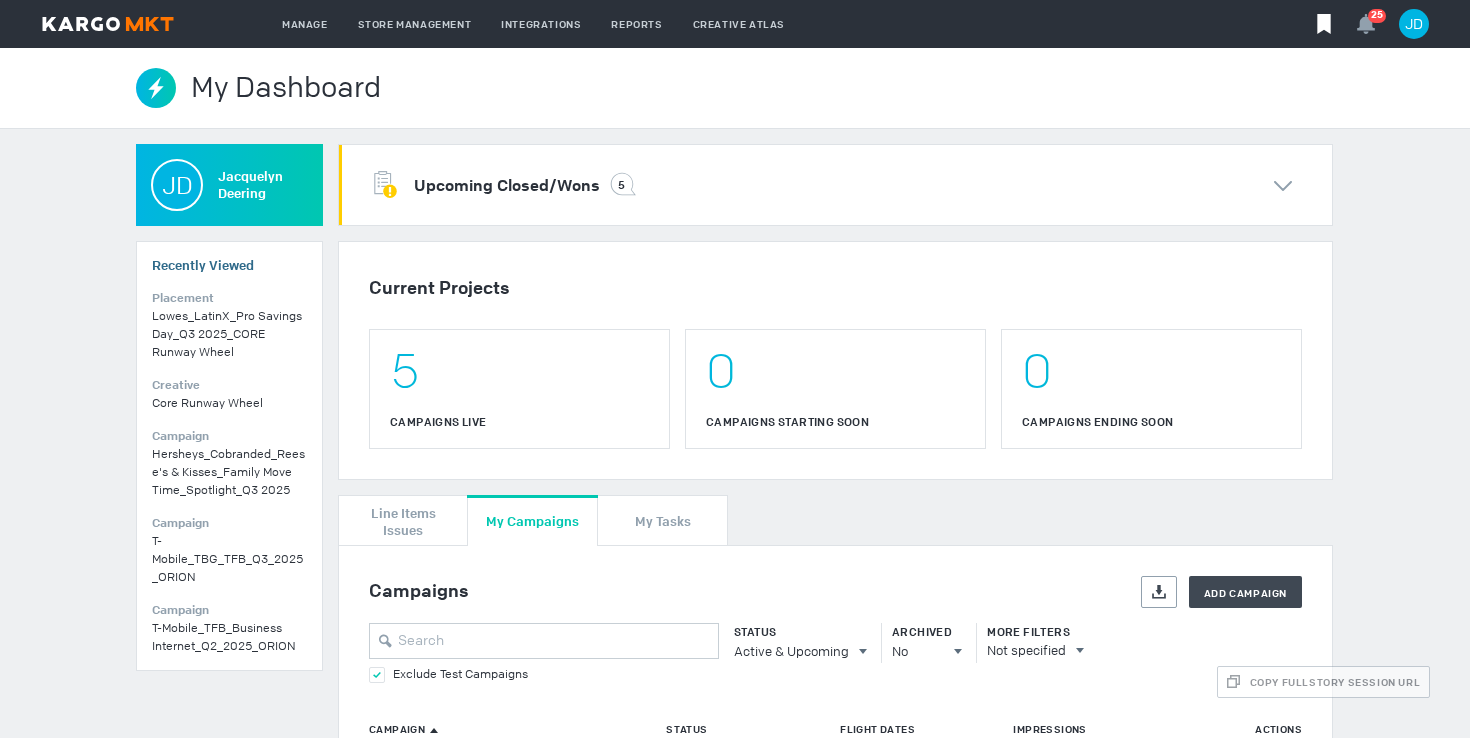 click at bounding box center (1324, 24) 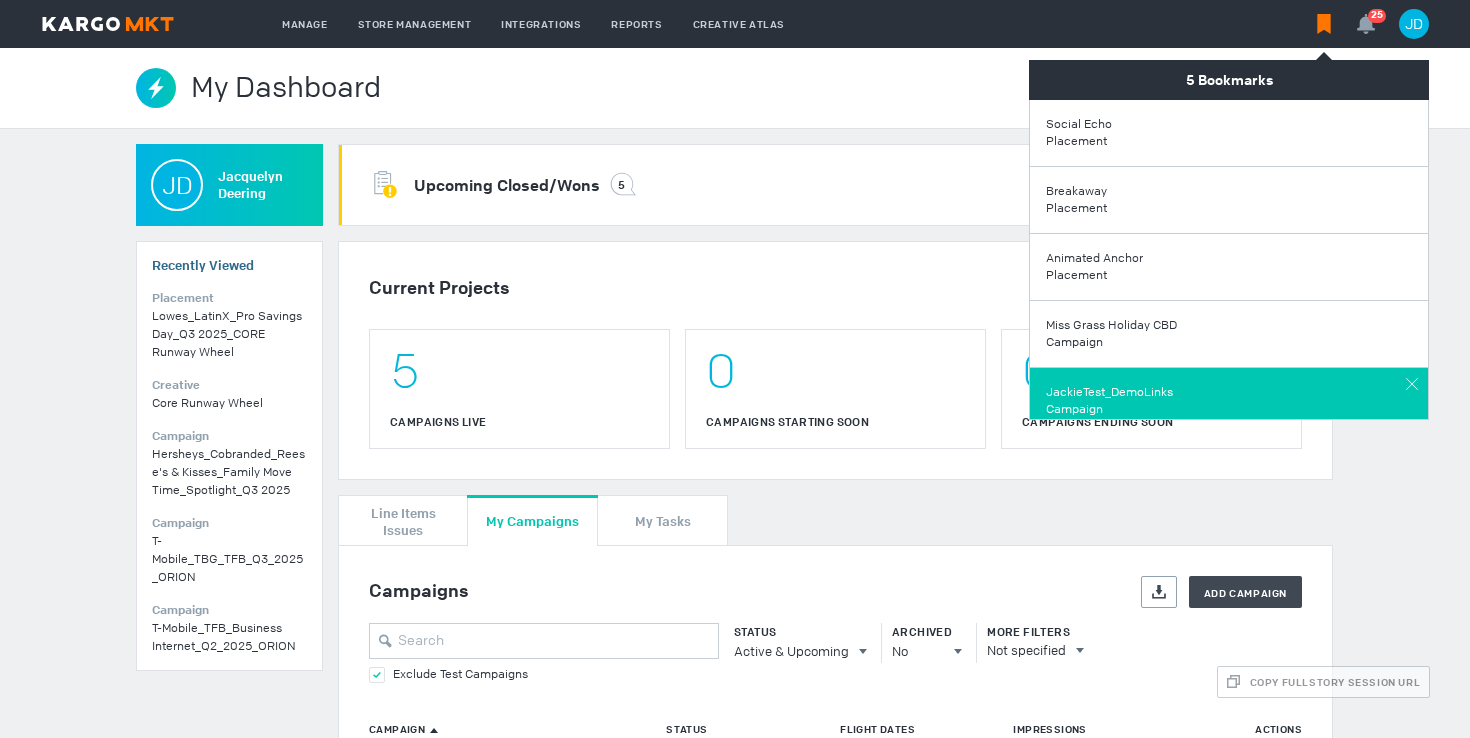 click on "JackieTest_DemoLinks" at bounding box center (1079, 124) 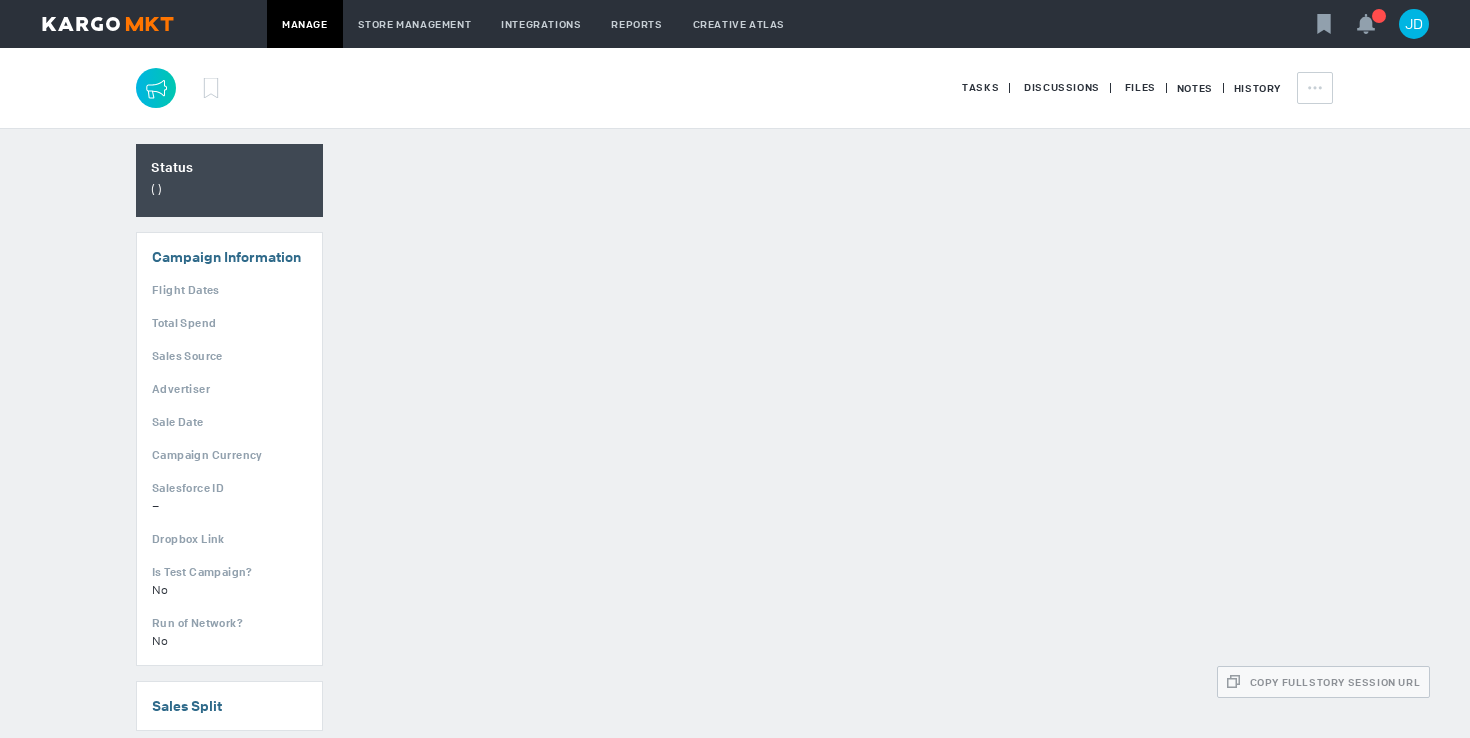 scroll, scrollTop: 0, scrollLeft: 0, axis: both 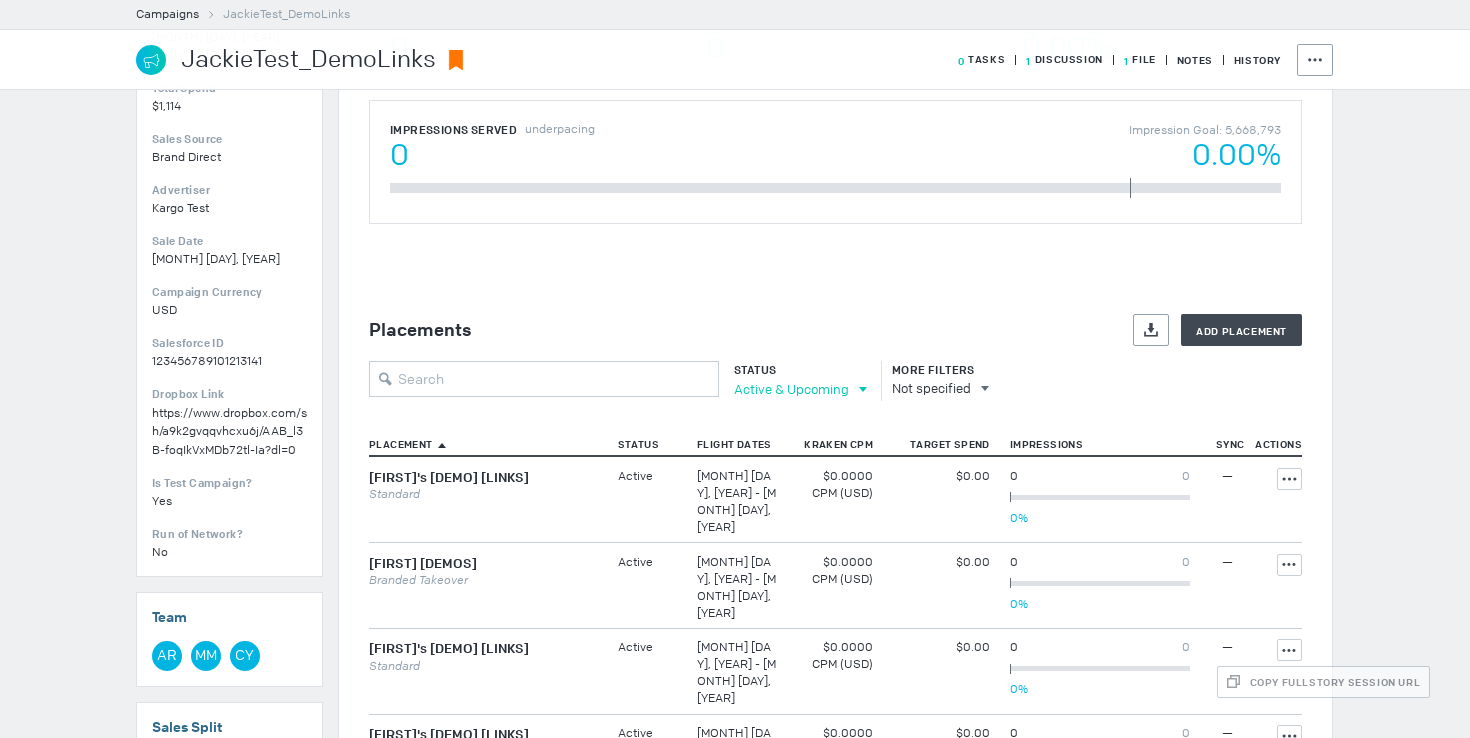 click on "Active & Upcoming" at bounding box center [791, 389] 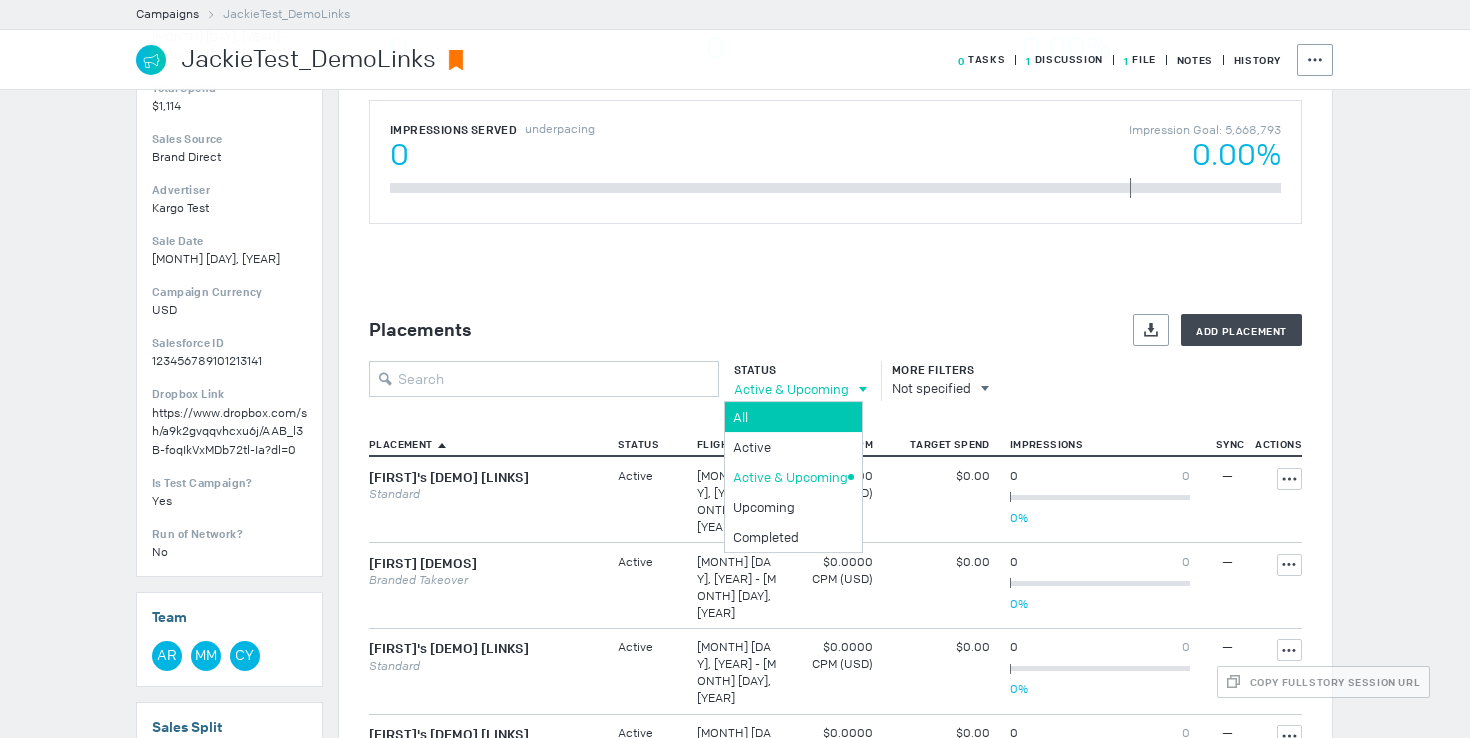 click on "All" at bounding box center (790, 417) 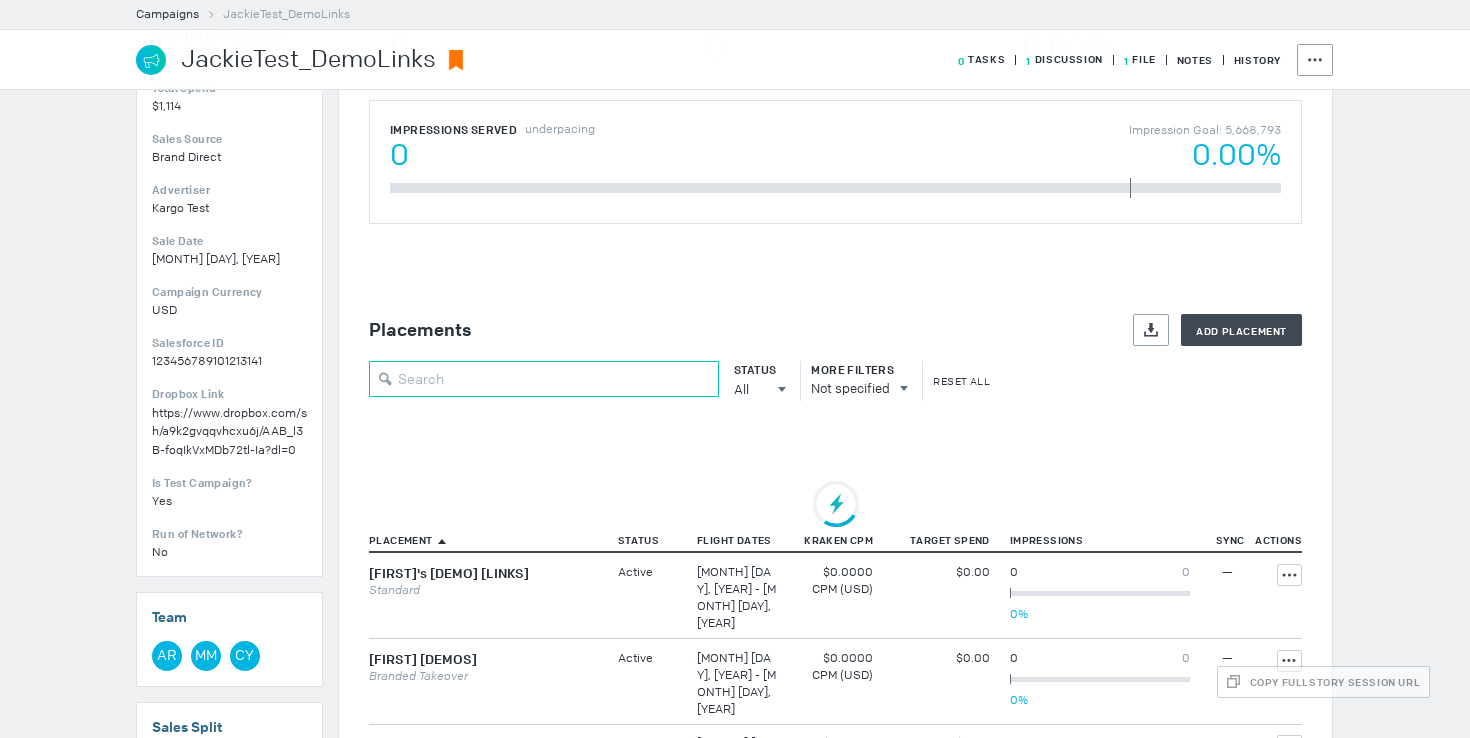 click at bounding box center (544, 379) 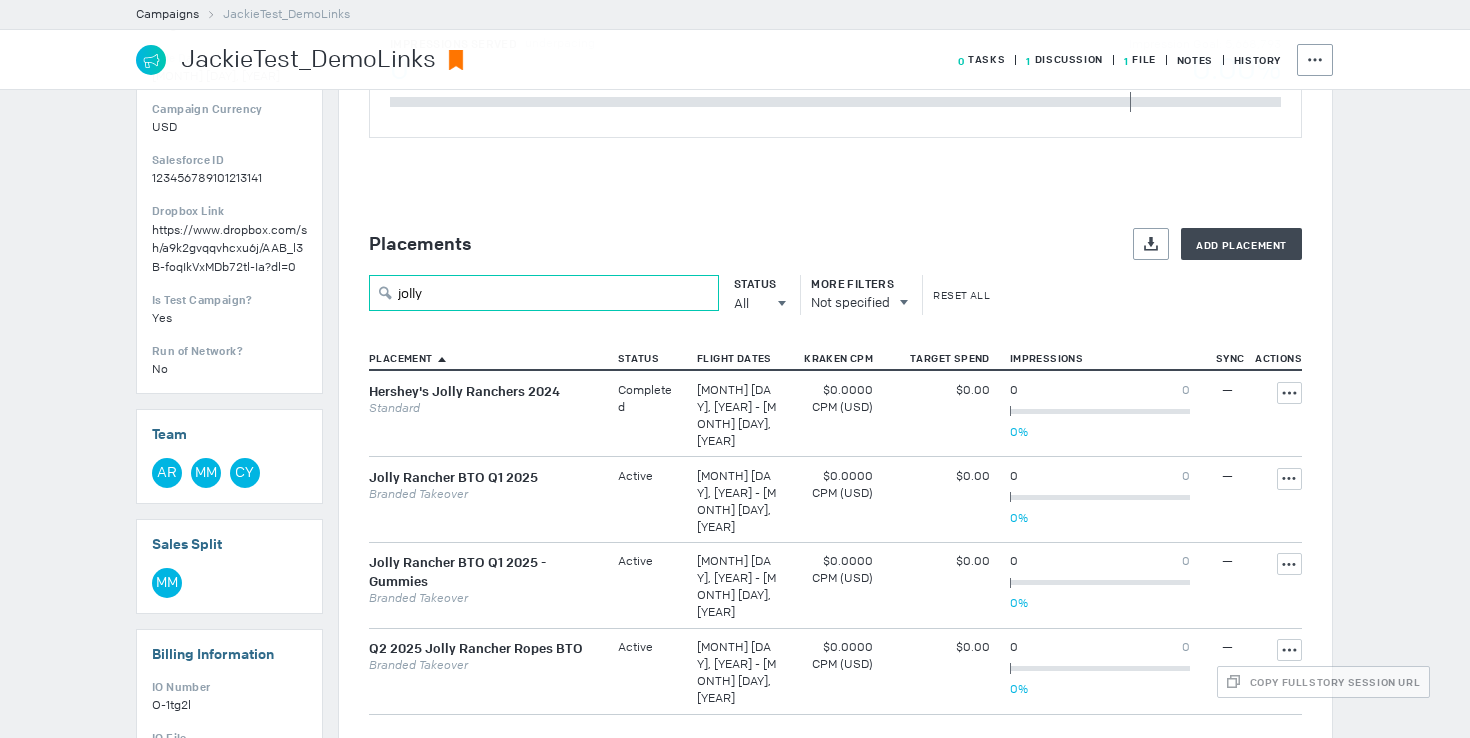 scroll, scrollTop: 531, scrollLeft: 0, axis: vertical 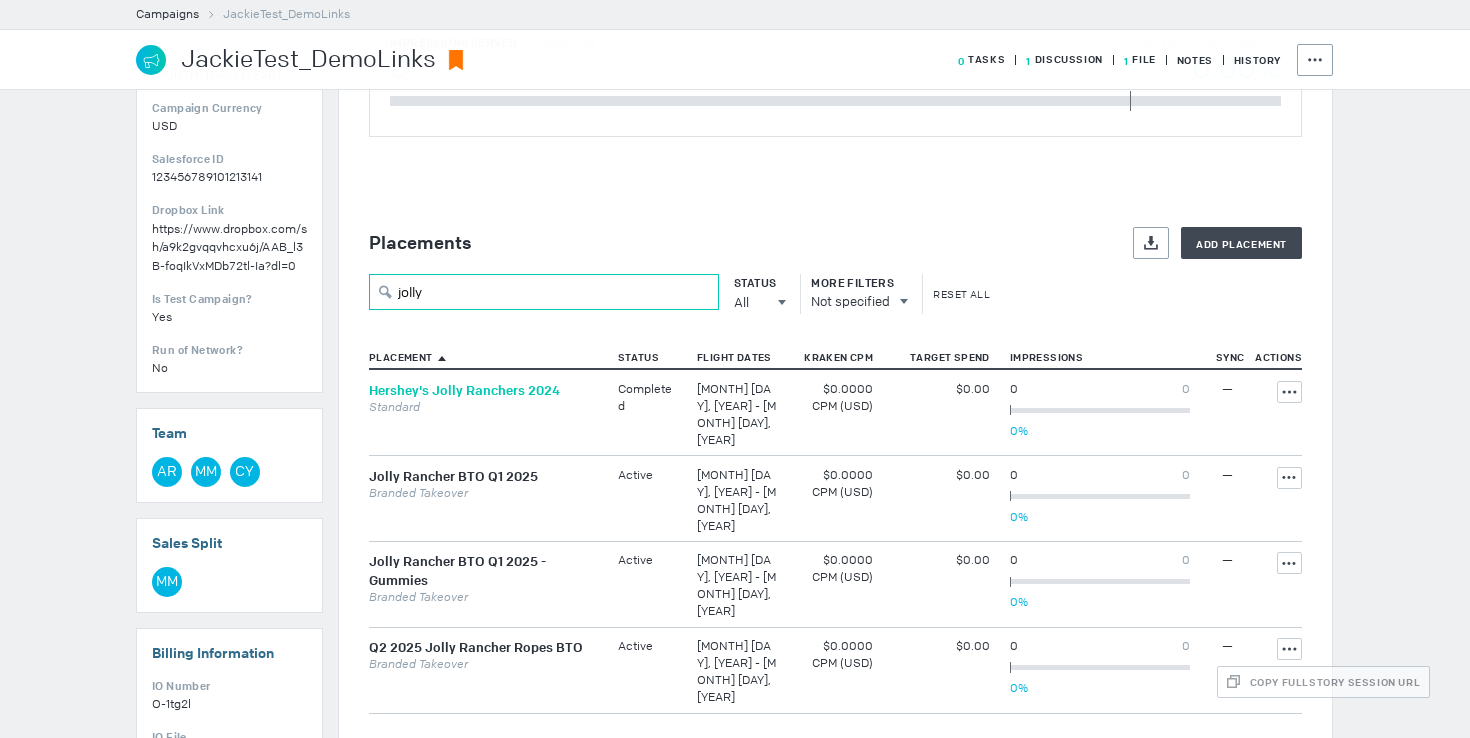 type on "jolly" 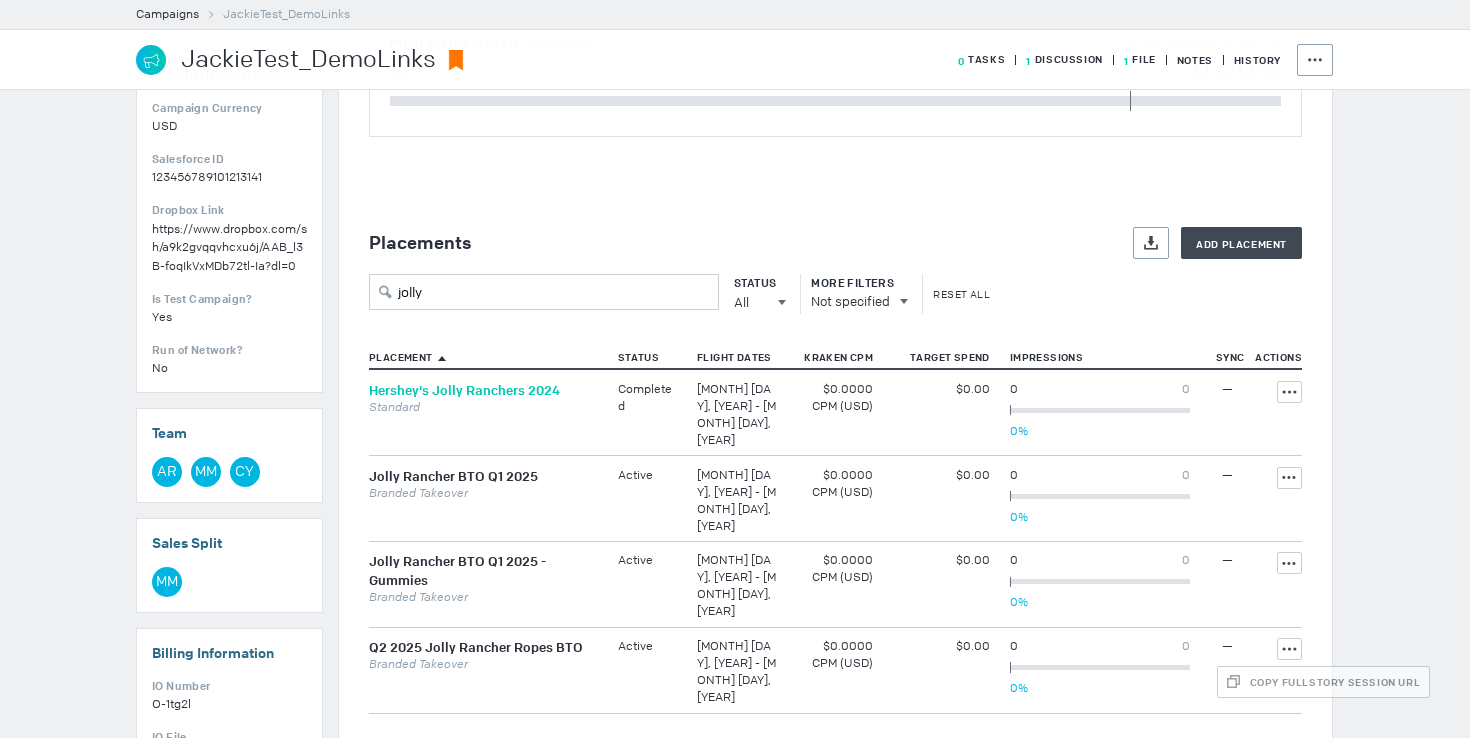 click on "Hershey's Jolly Ranchers 2024" at bounding box center [464, 390] 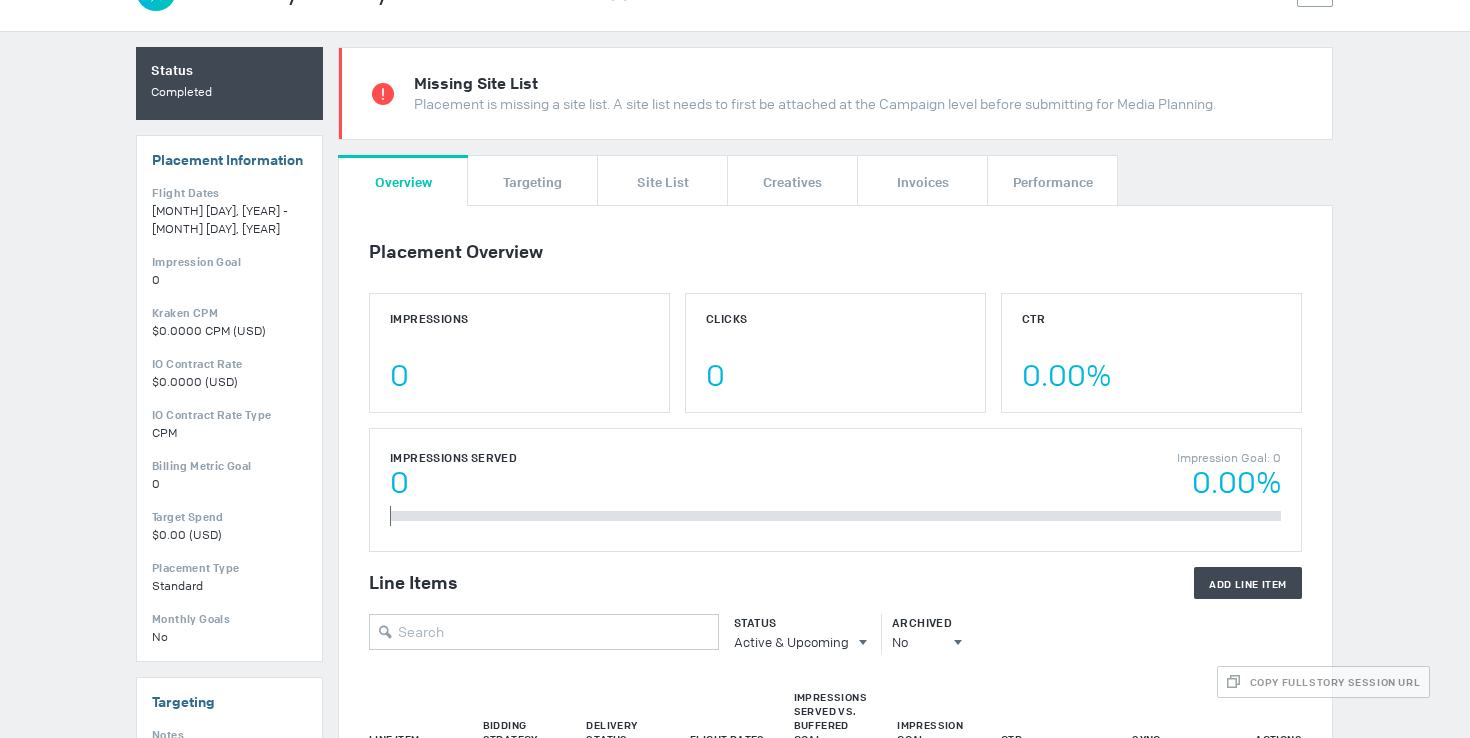 scroll, scrollTop: 0, scrollLeft: 0, axis: both 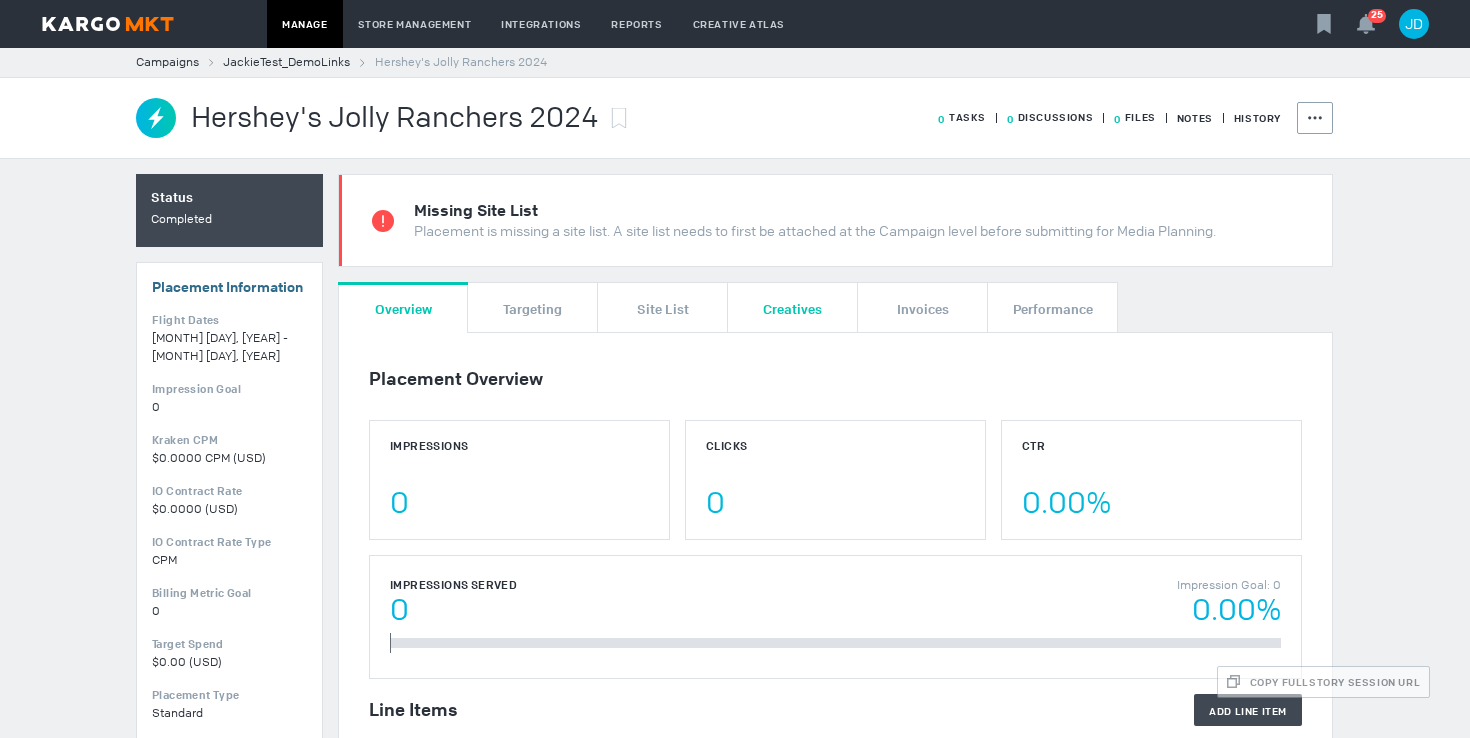 click on "Creatives" at bounding box center [792, 308] 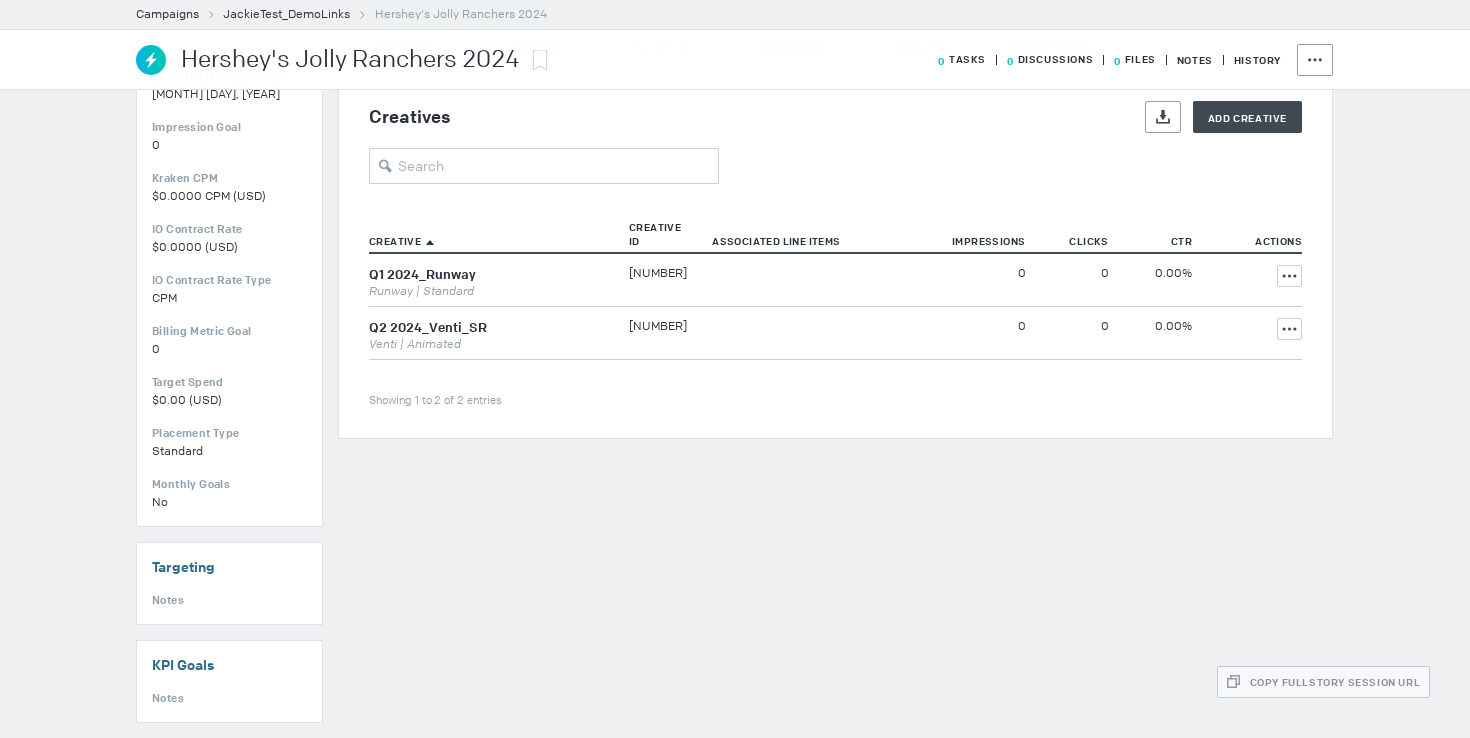 scroll, scrollTop: 0, scrollLeft: 0, axis: both 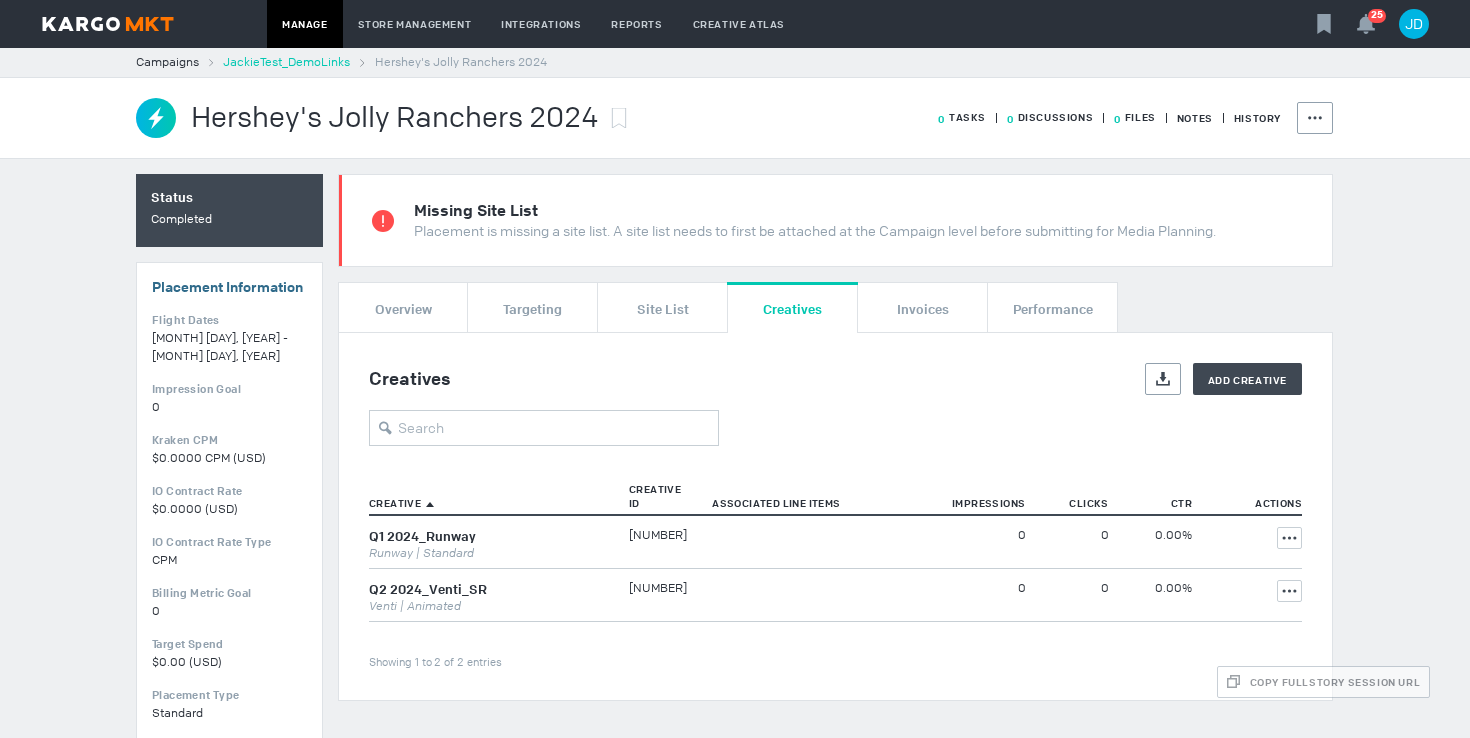 click on "JackieTest_DemoLinks" at bounding box center (286, 62) 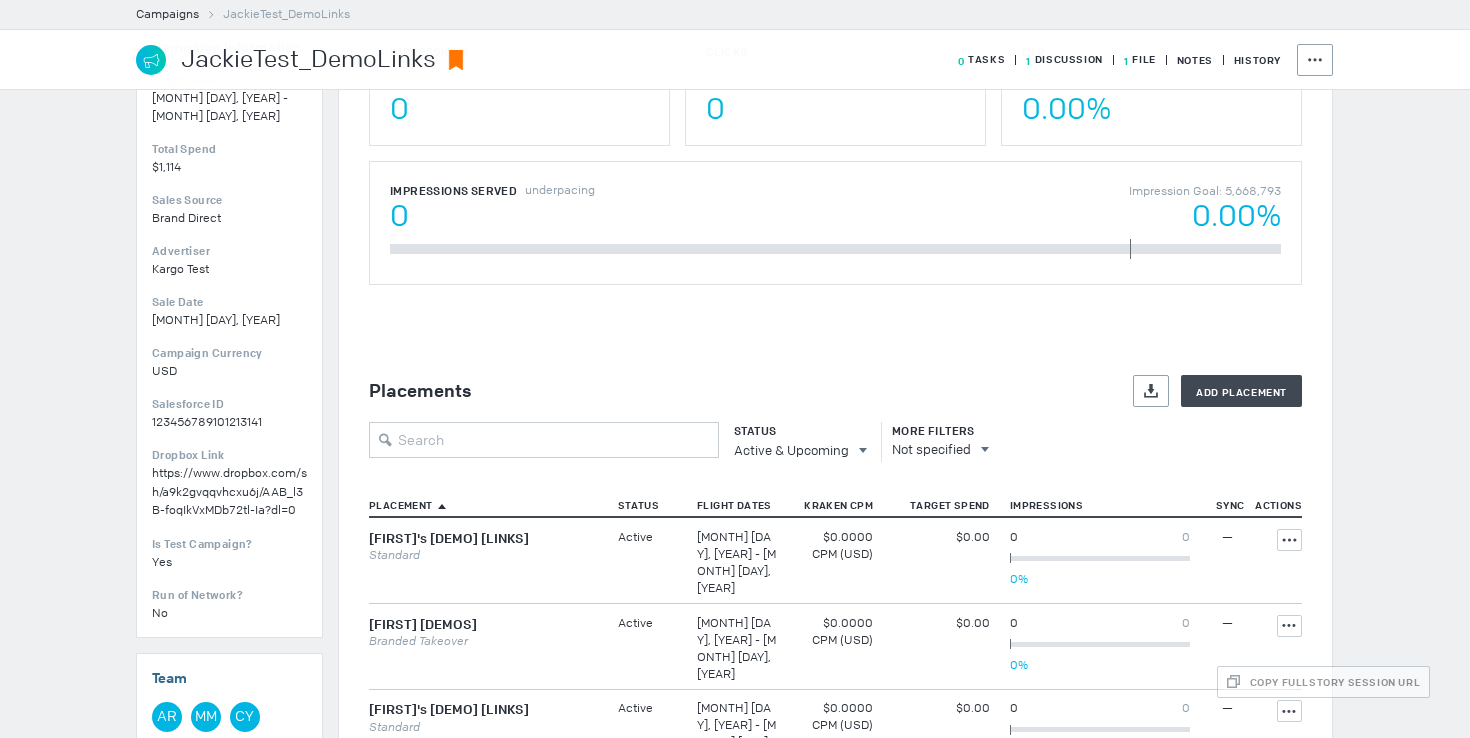 scroll, scrollTop: 290, scrollLeft: 0, axis: vertical 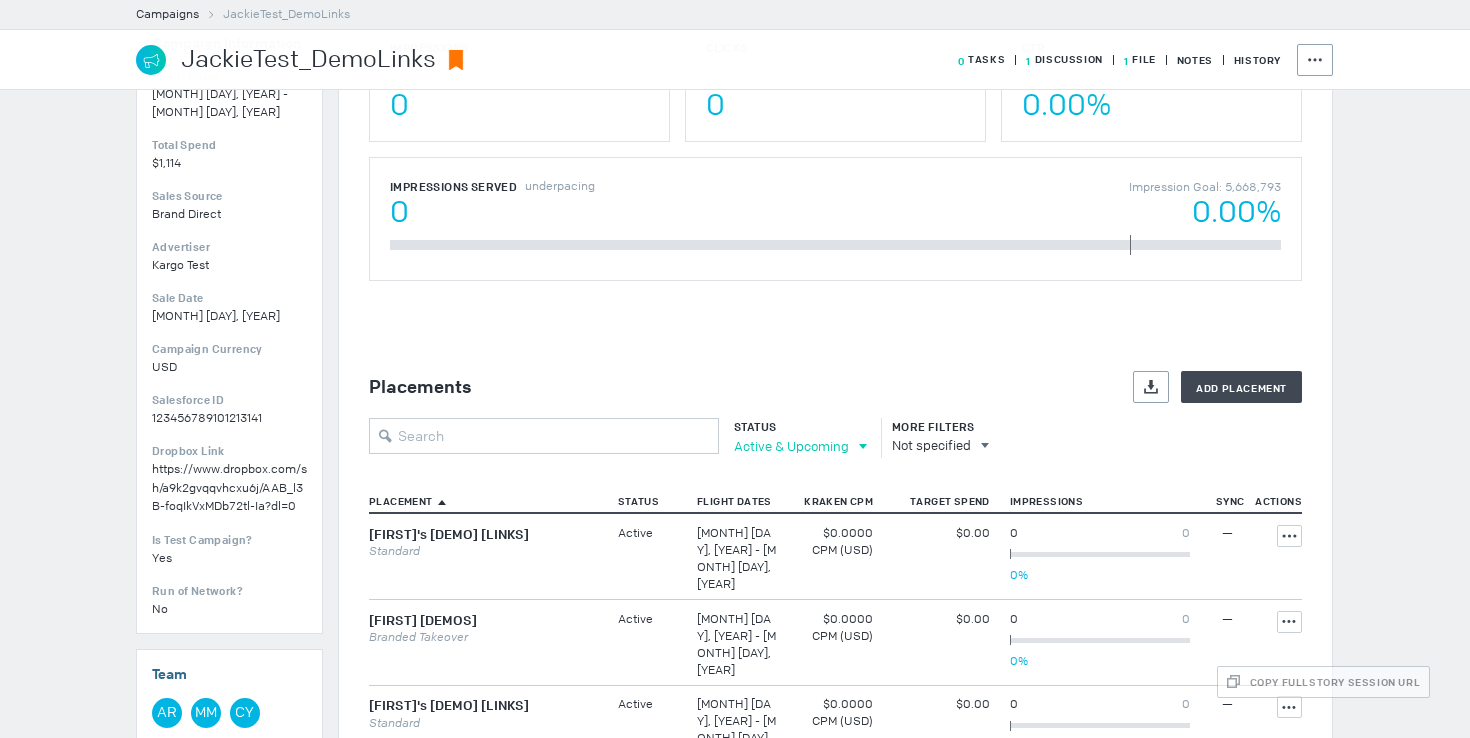 click on "Active & Upcoming" at bounding box center [791, 446] 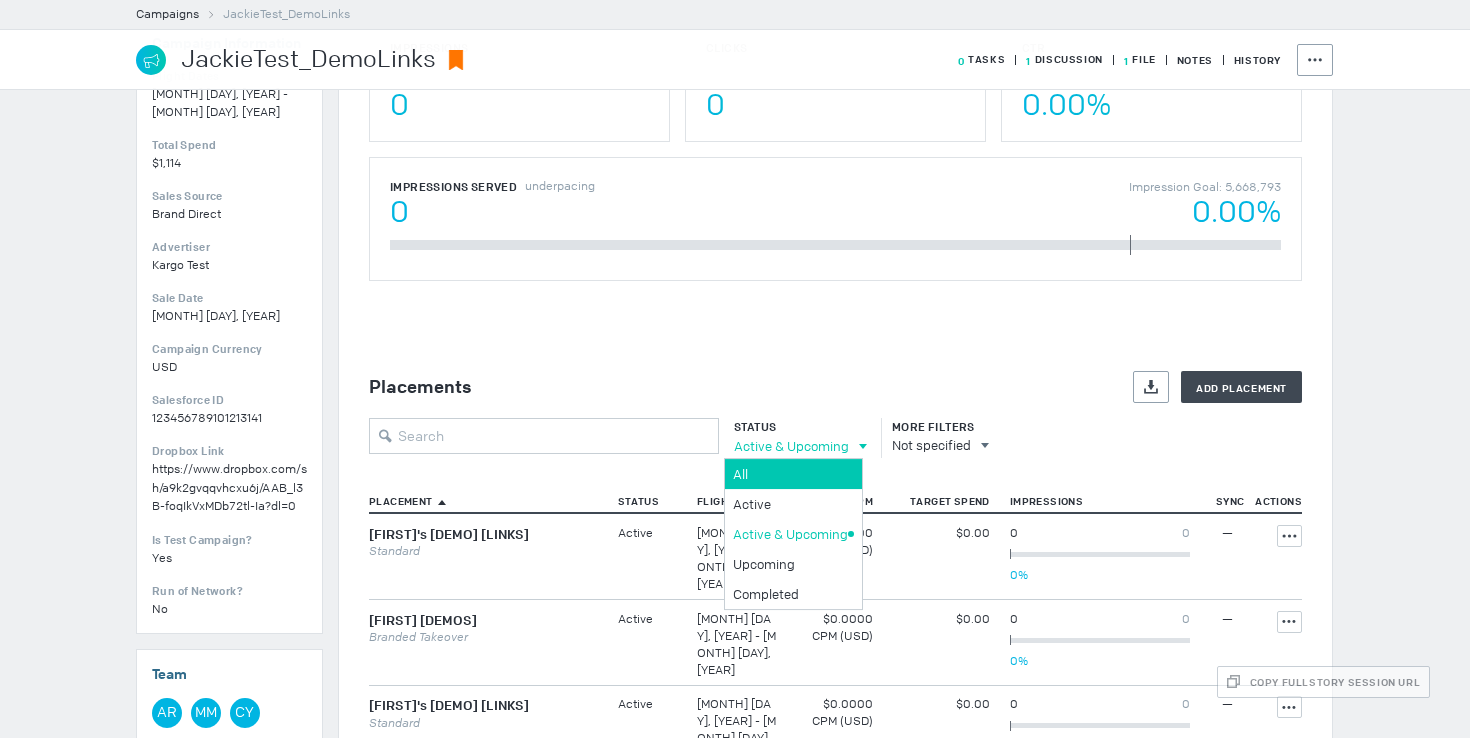 click on "All" at bounding box center [790, 474] 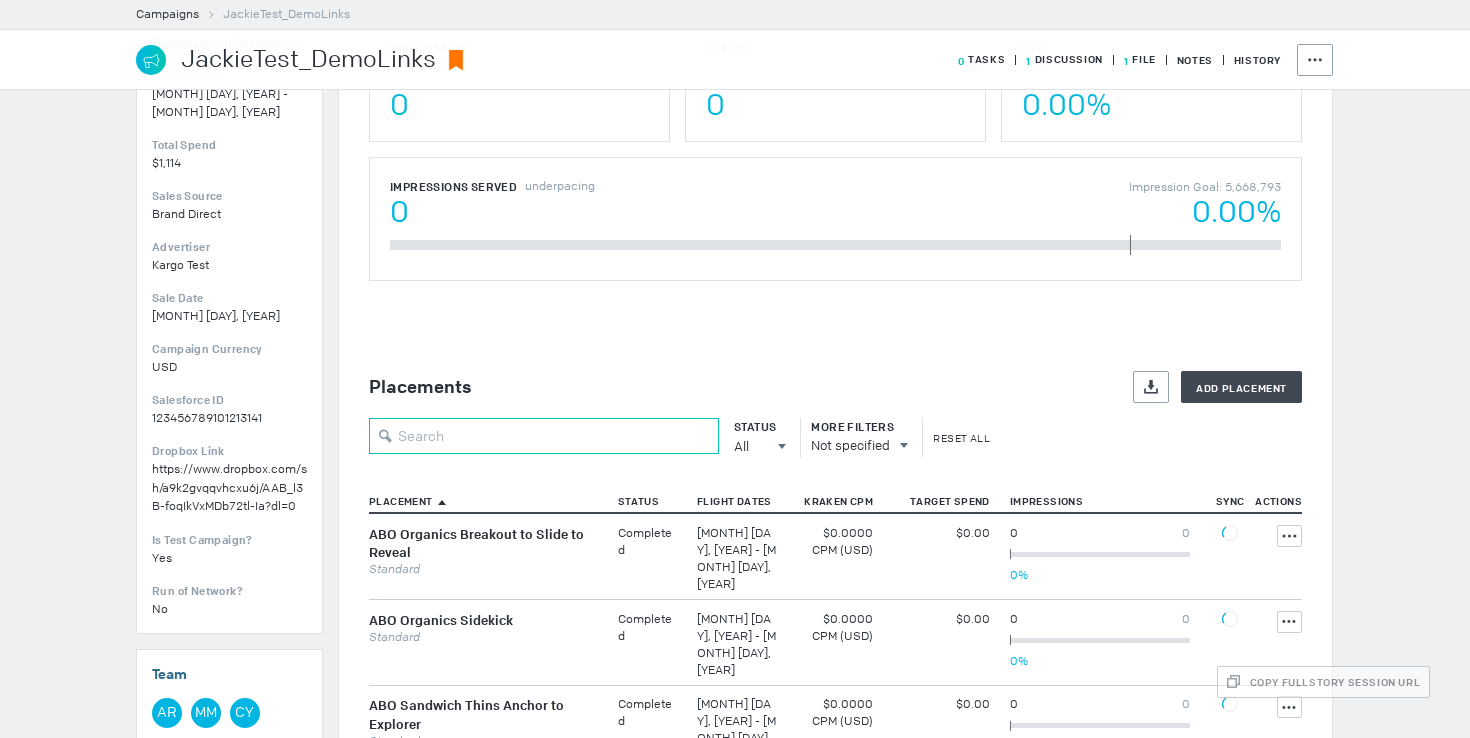 click at bounding box center (544, 436) 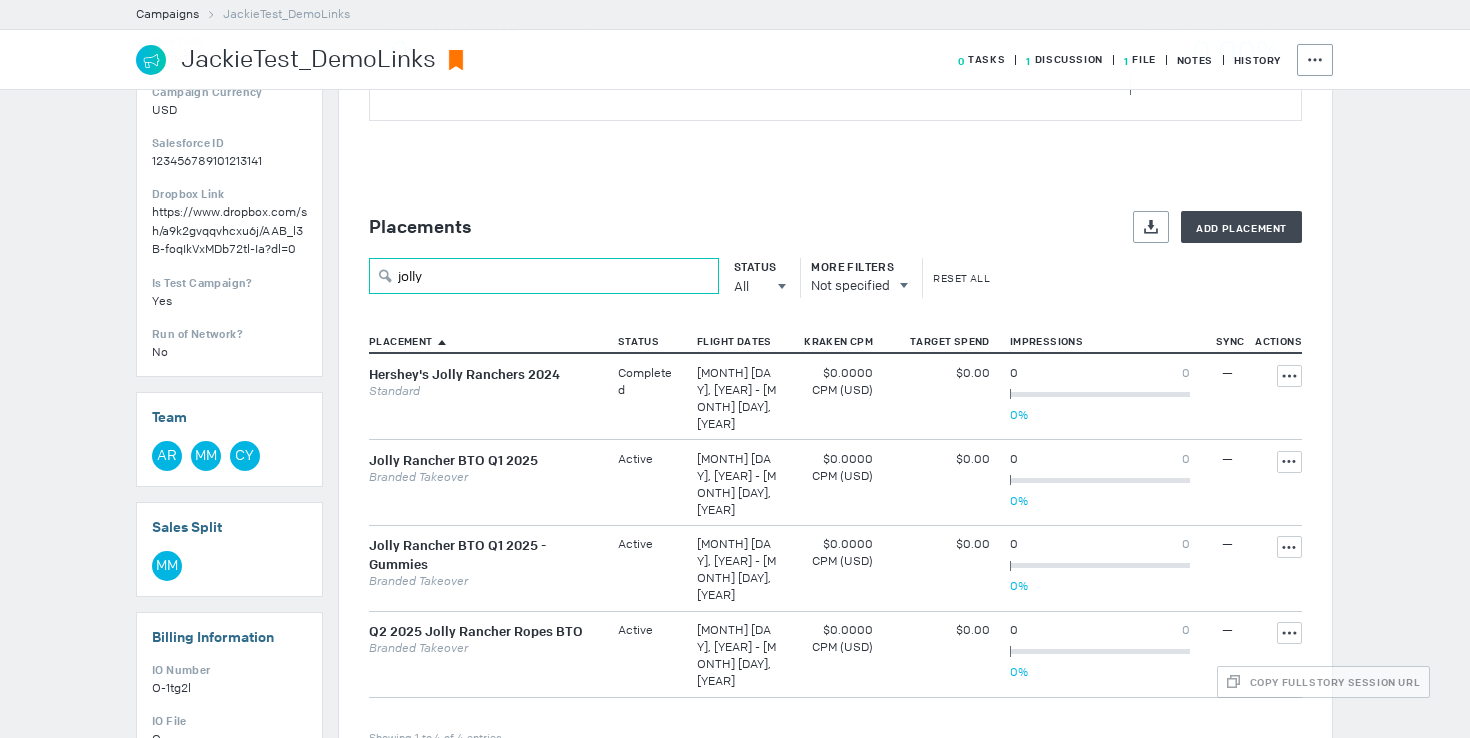 scroll, scrollTop: 549, scrollLeft: 0, axis: vertical 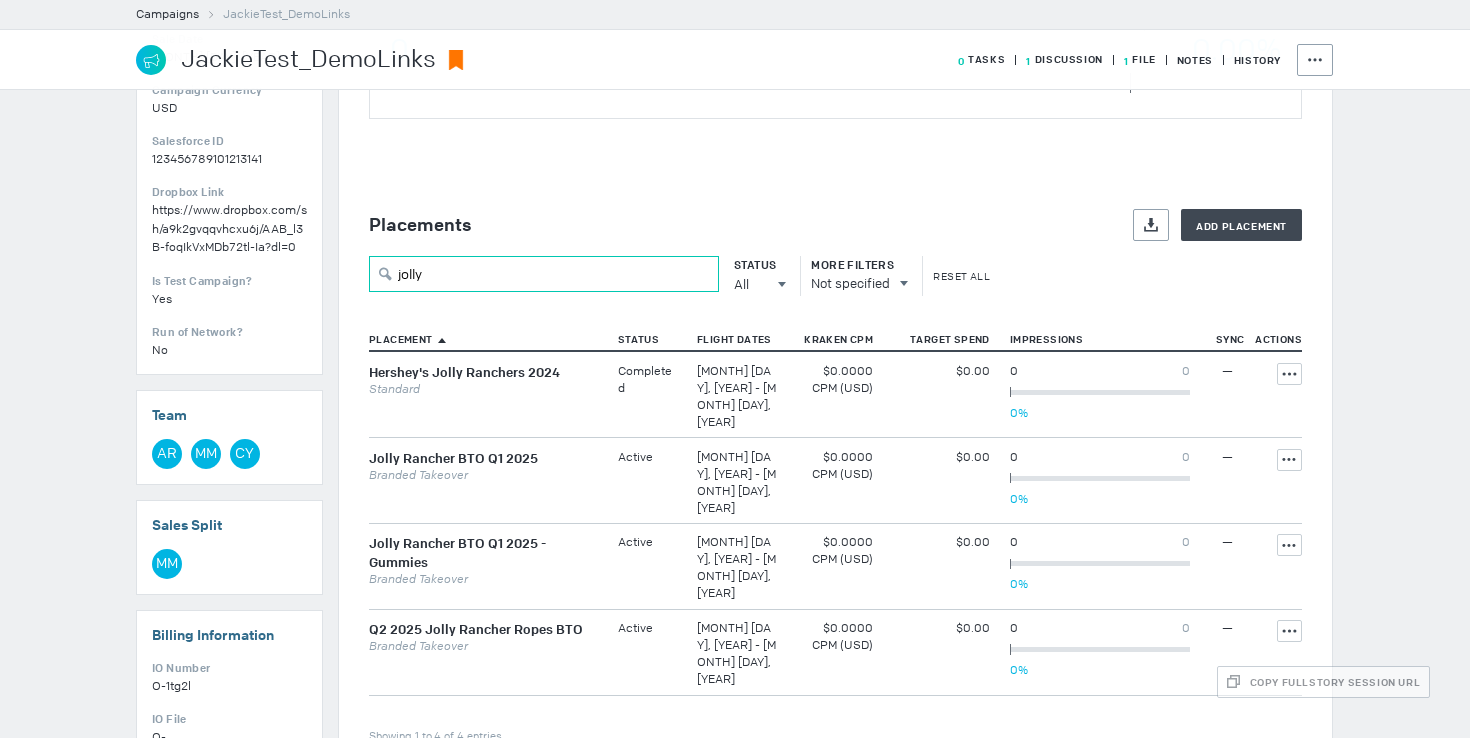 drag, startPoint x: 465, startPoint y: 279, endPoint x: 375, endPoint y: 278, distance: 90.005554 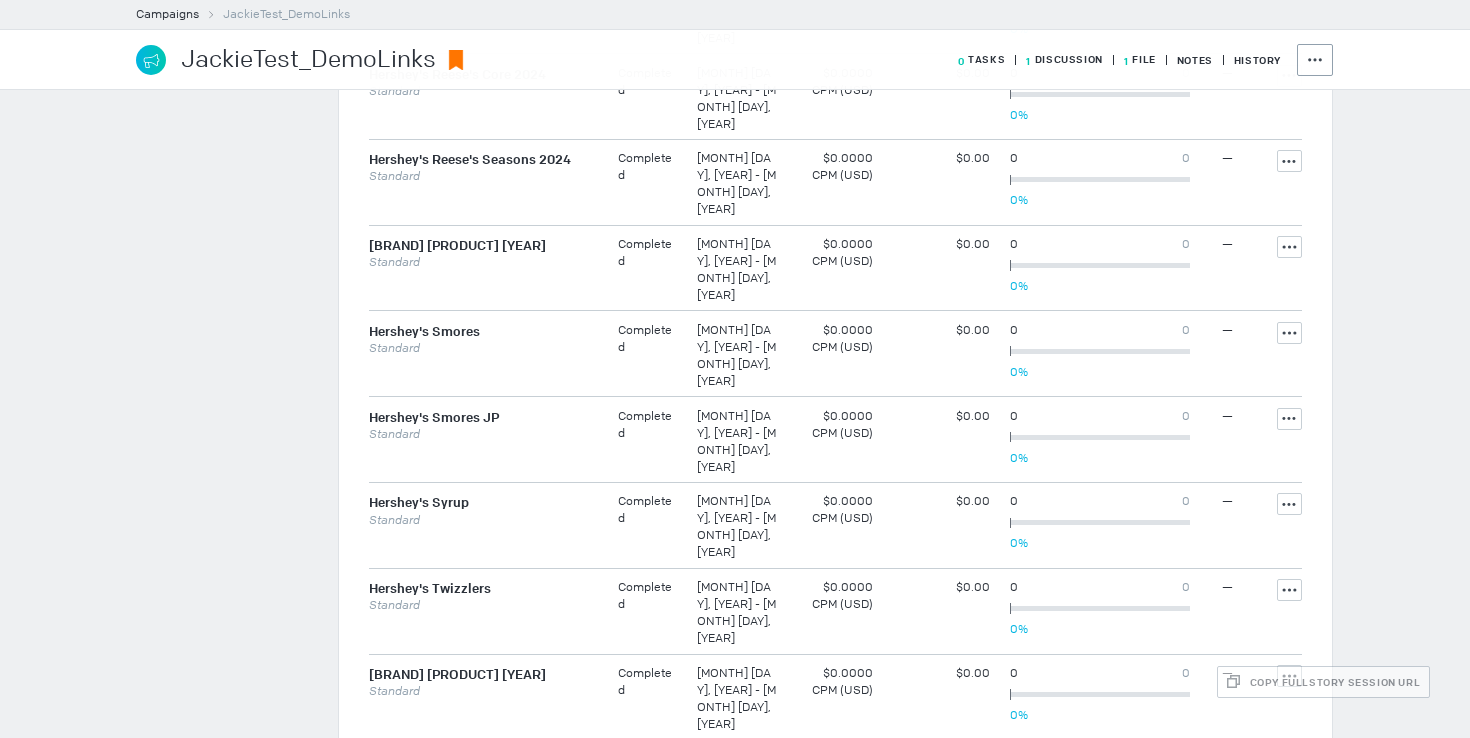 scroll, scrollTop: 4102, scrollLeft: 0, axis: vertical 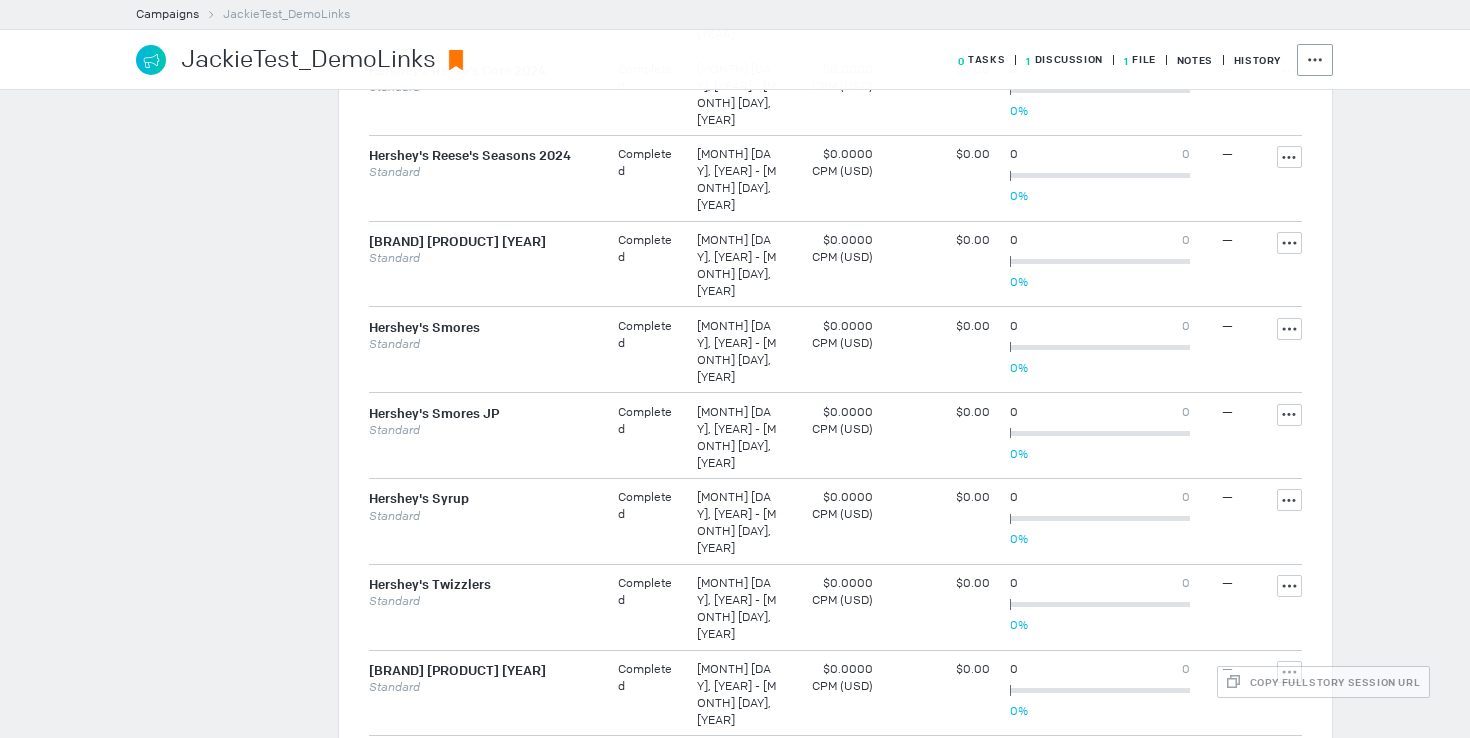 type on "[BRAND]" 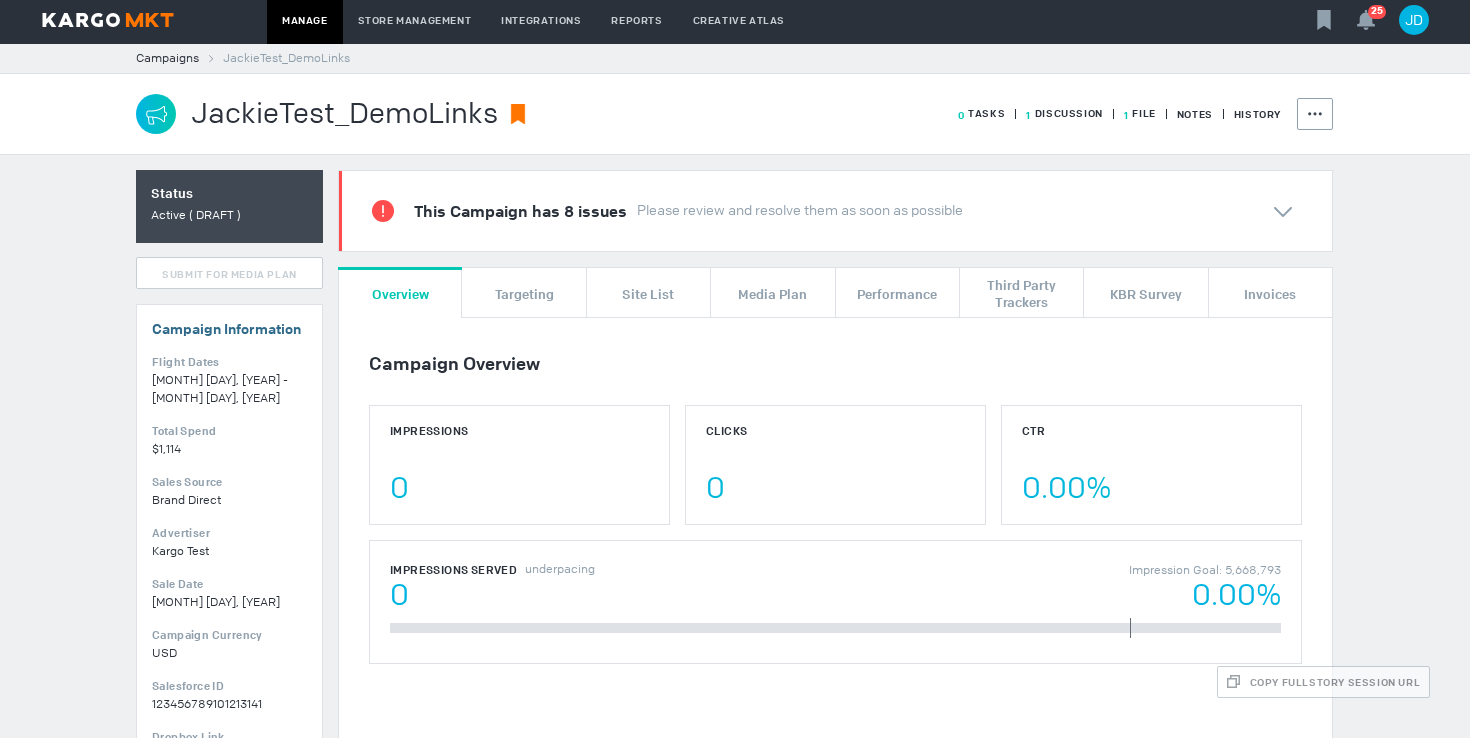 scroll, scrollTop: 0, scrollLeft: 0, axis: both 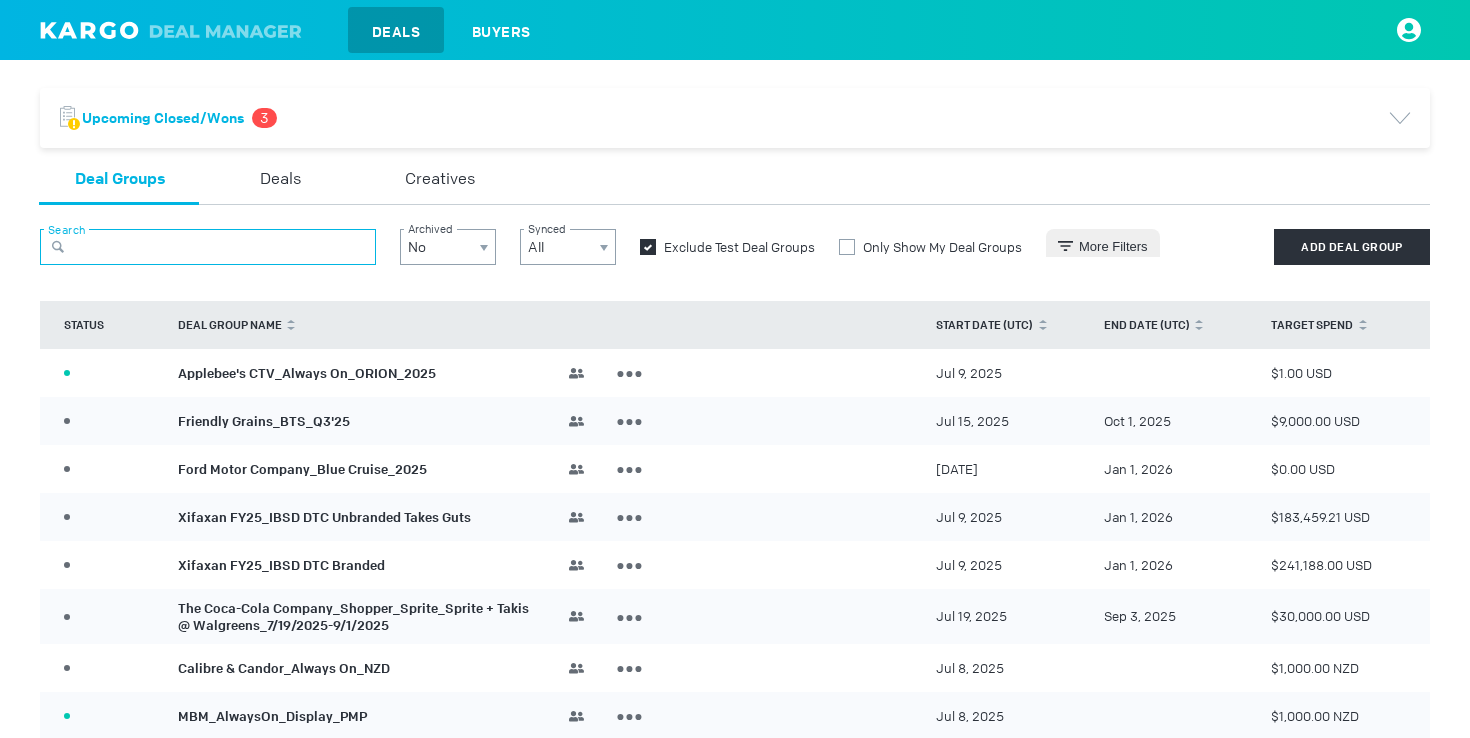 click at bounding box center (208, 247) 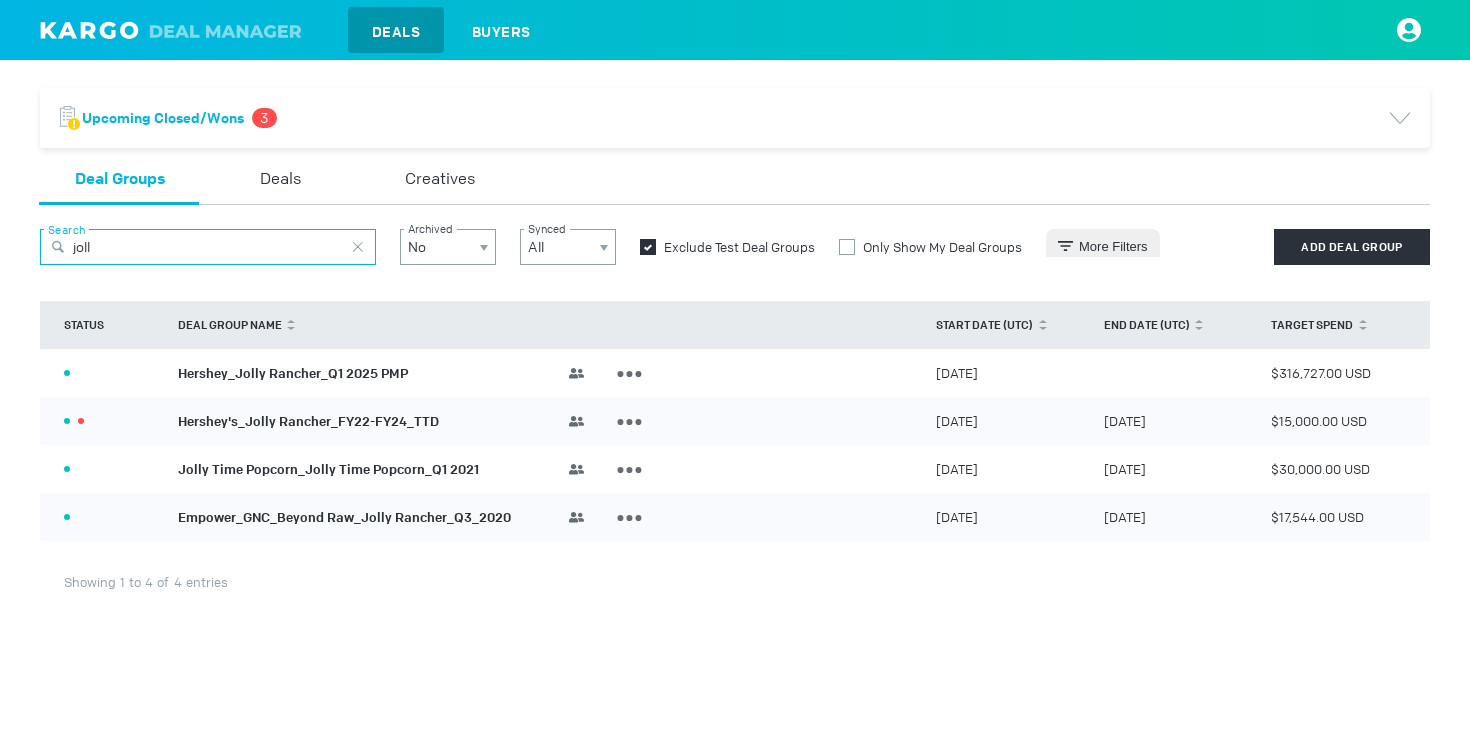 type on "joll" 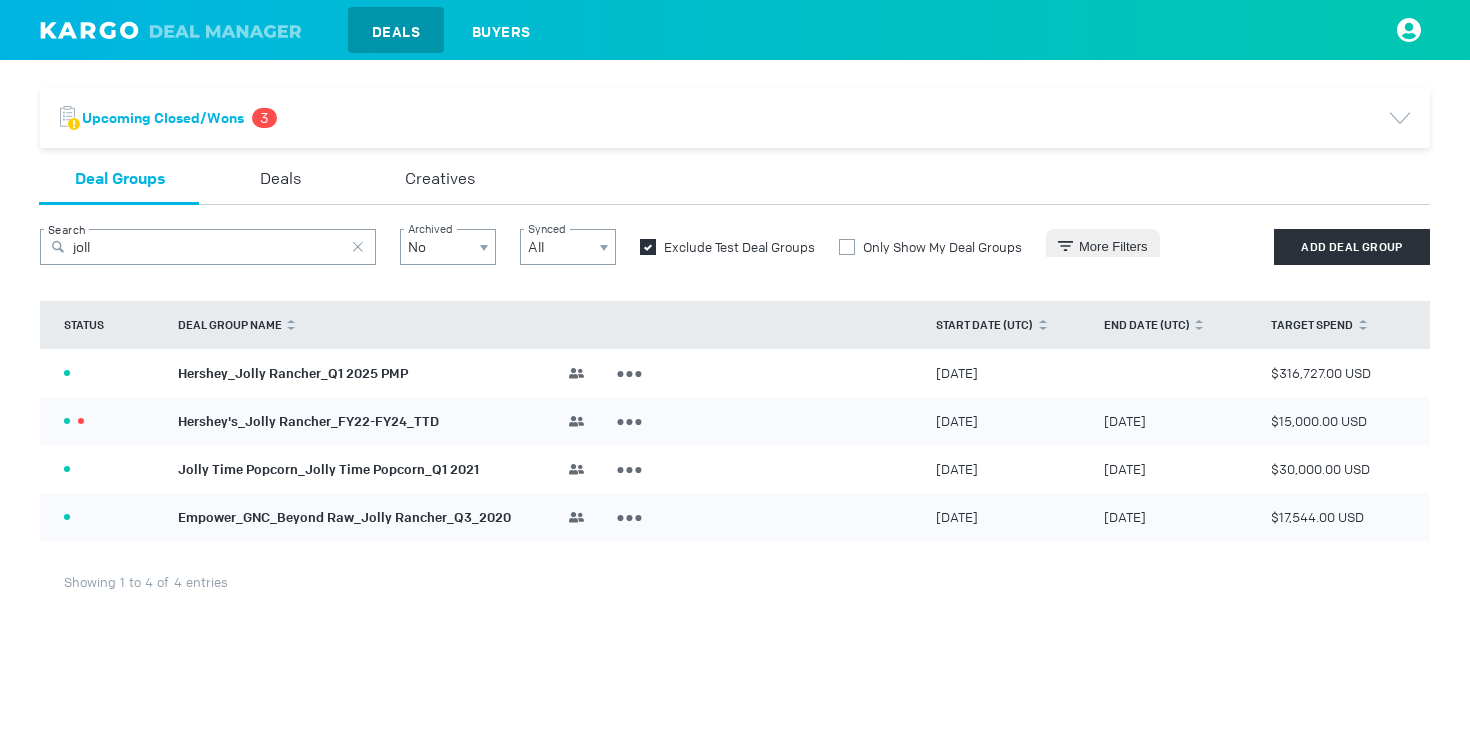 click on "Hershey's_Jolly Rancher_FY22-FY24_TTD" at bounding box center [308, 420] 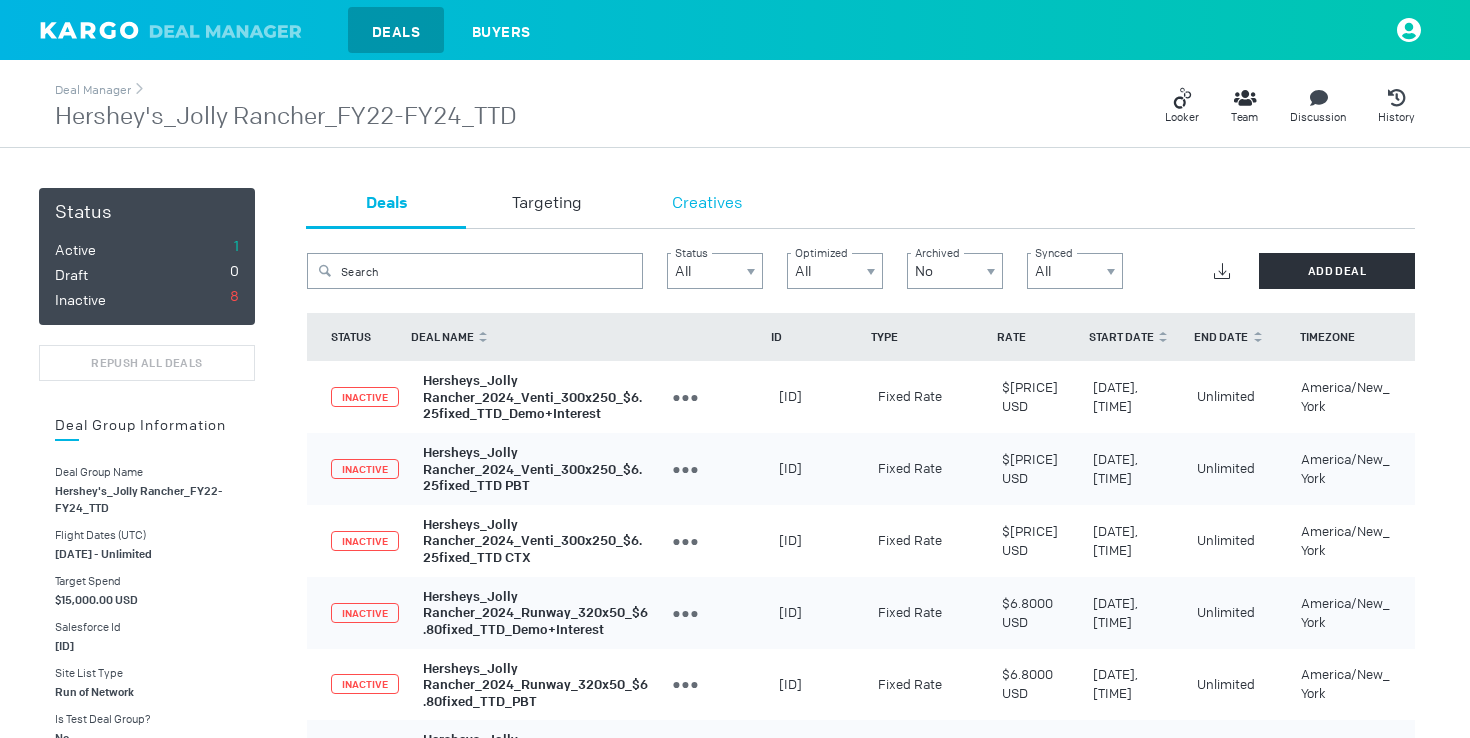 click on "Creatives" at bounding box center (707, 204) 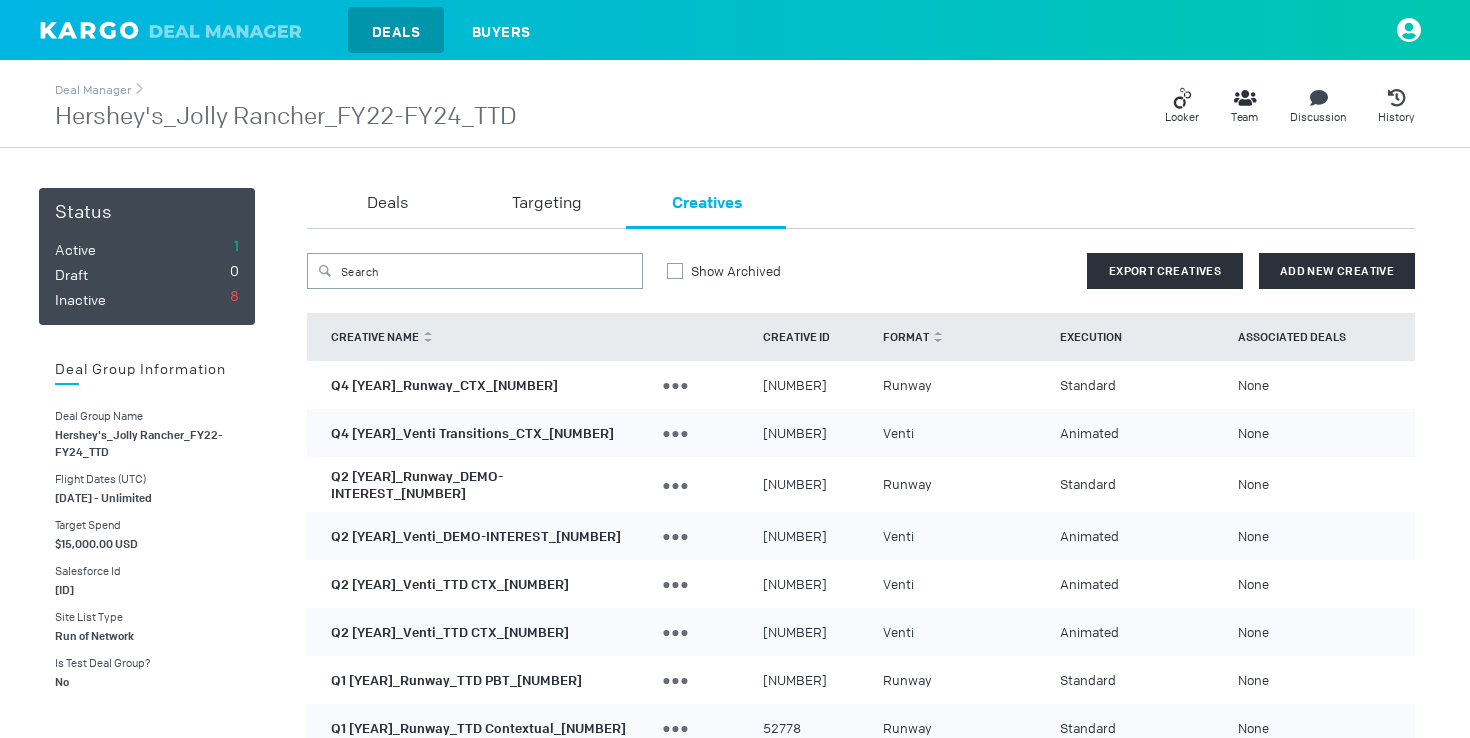 scroll, scrollTop: 0, scrollLeft: 0, axis: both 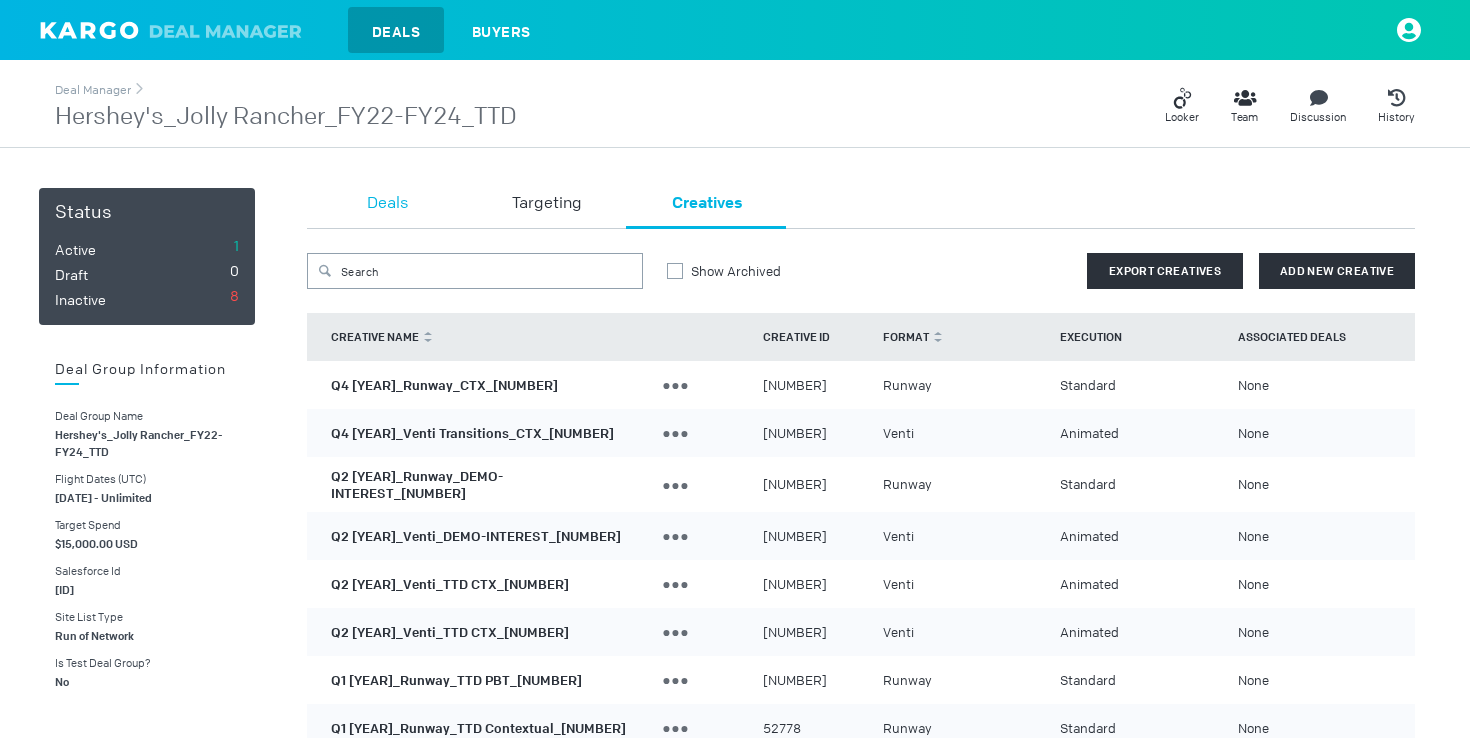 click on "Deals" at bounding box center (387, 204) 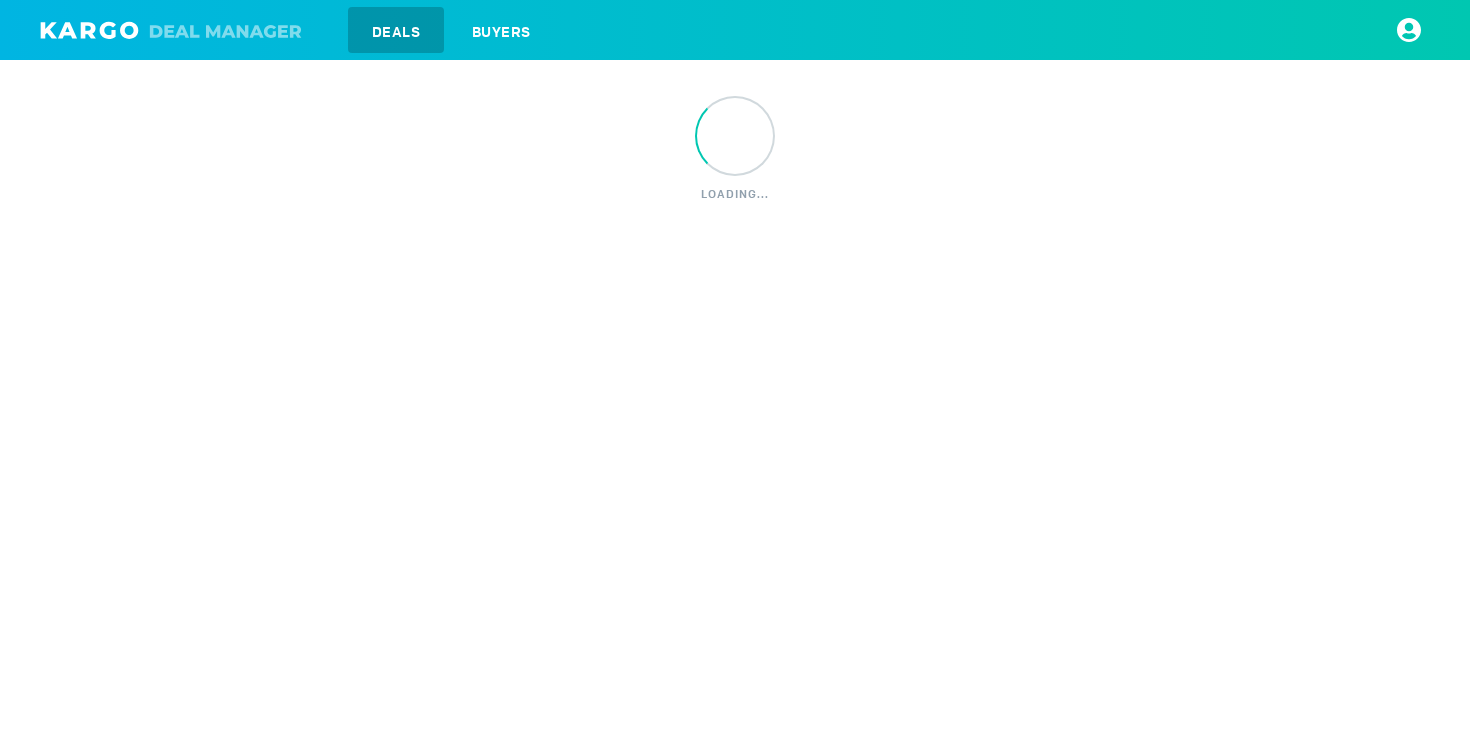 scroll, scrollTop: 0, scrollLeft: 0, axis: both 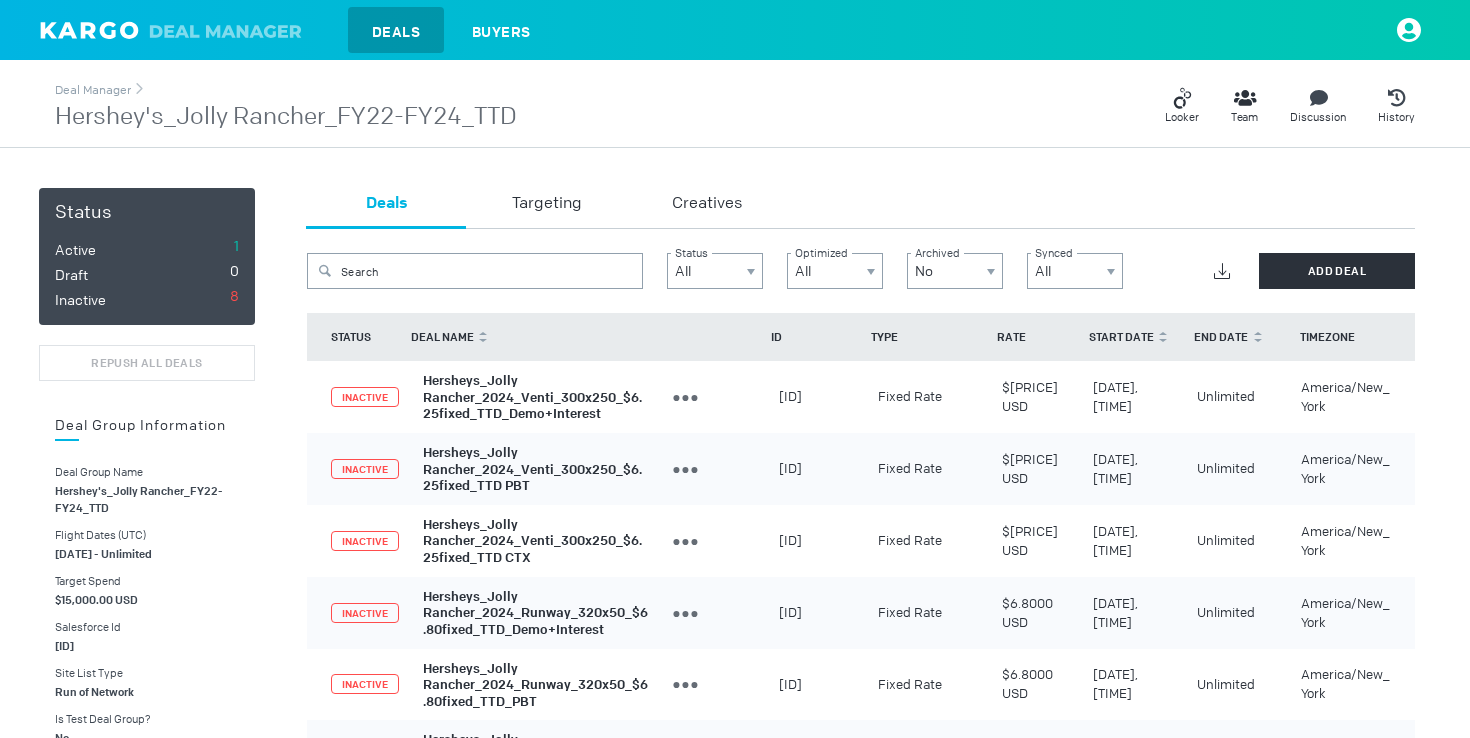 click on "Deal Manager Hershey's_Jolly Rancher_FY22-FY24_TTD Looker Team Discussion History" at bounding box center (735, 106) 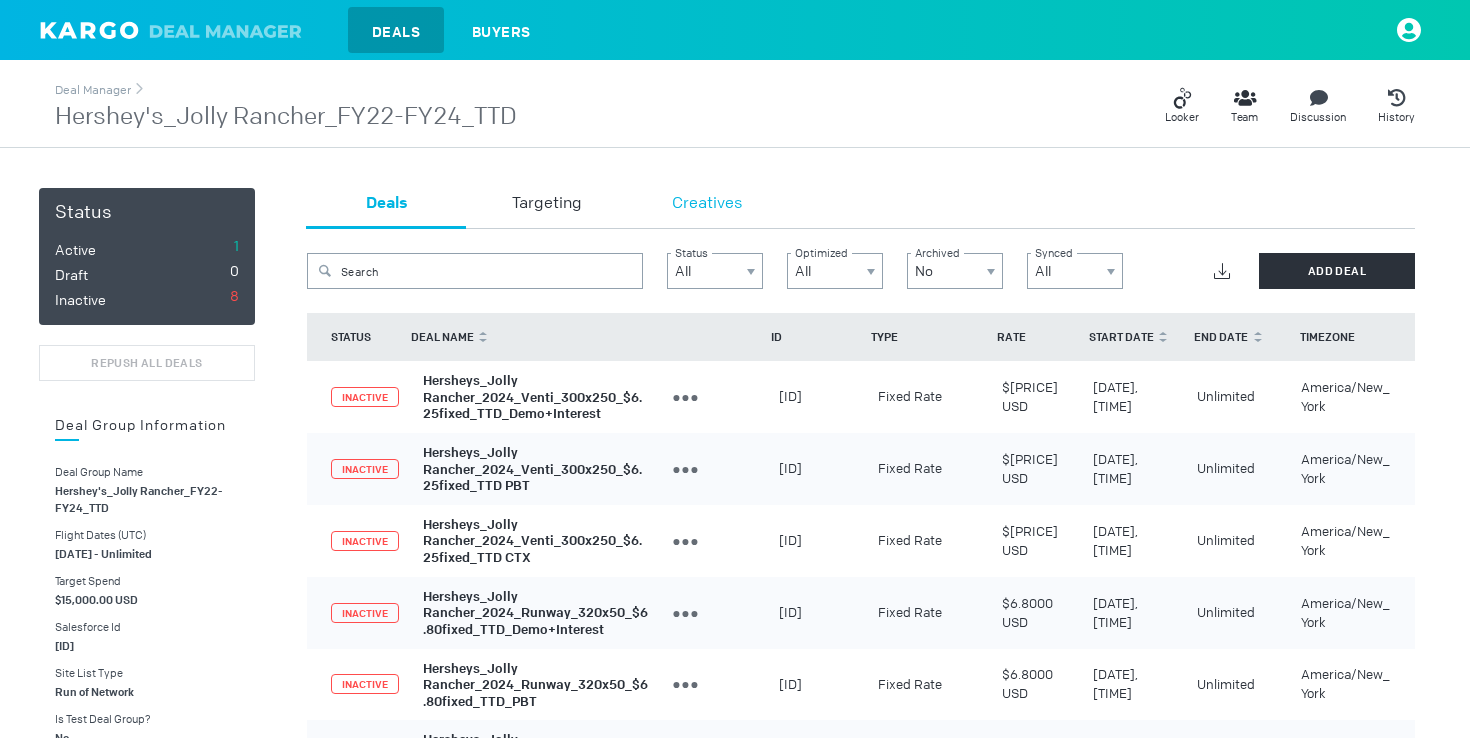click on "Creatives" at bounding box center [707, 204] 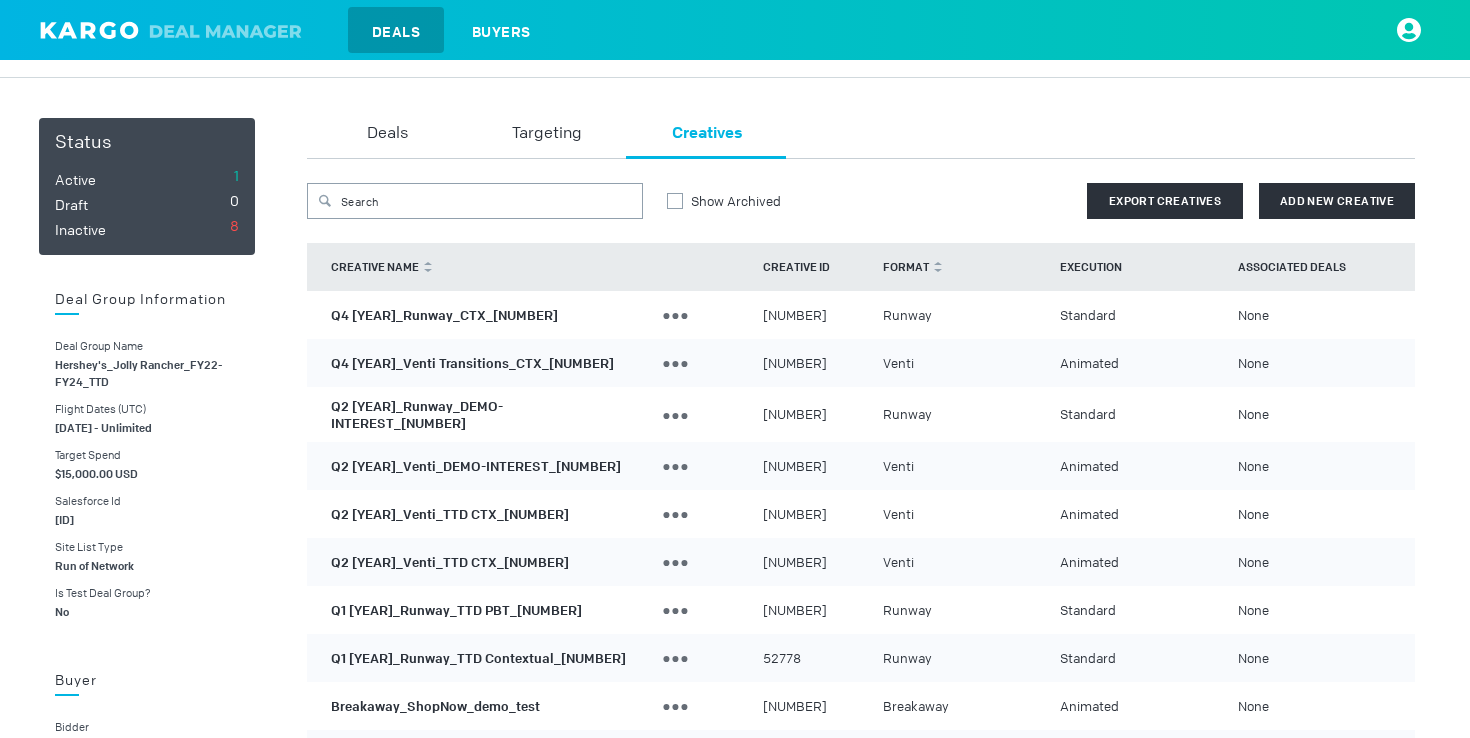 scroll, scrollTop: 116, scrollLeft: 0, axis: vertical 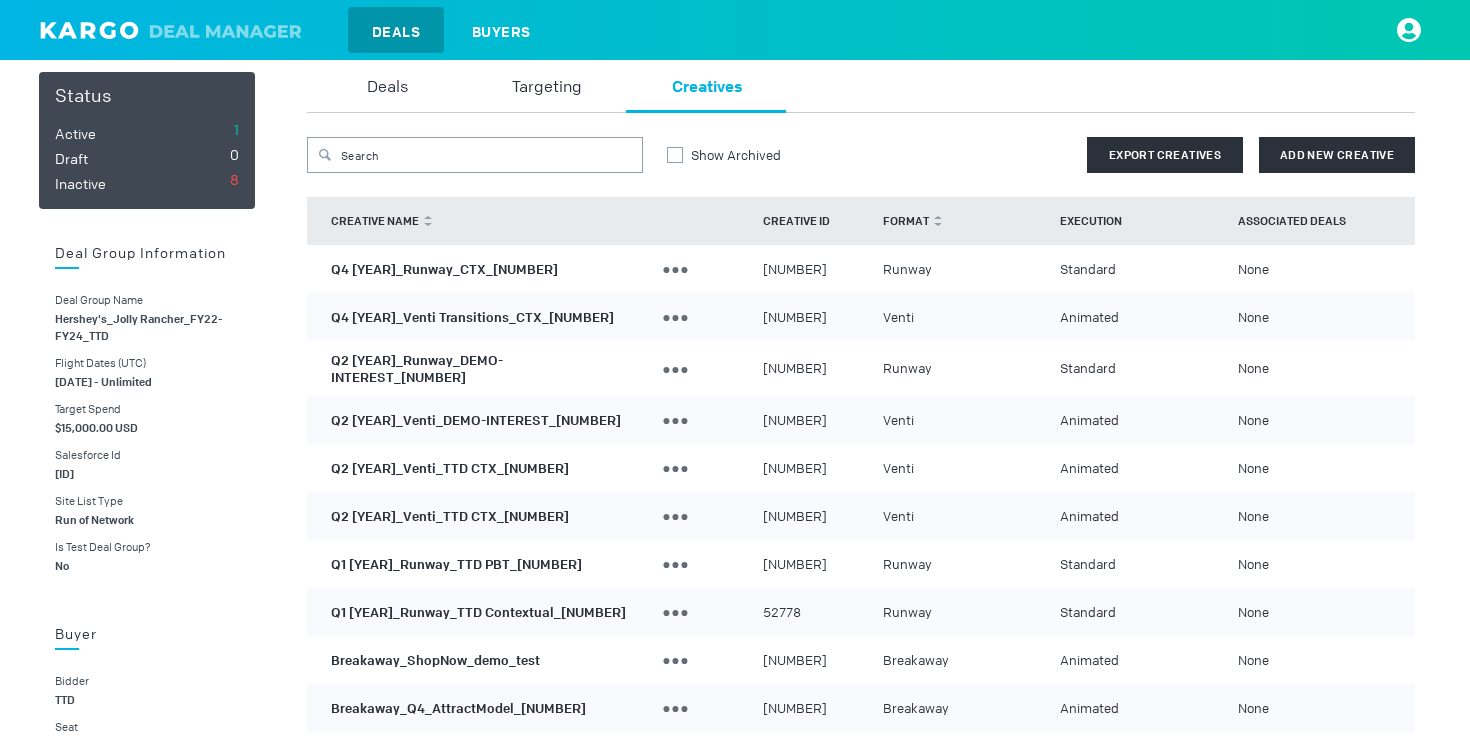 click on "Q4 2024_Venti Transitions_CTX_404932978" at bounding box center (472, 316) 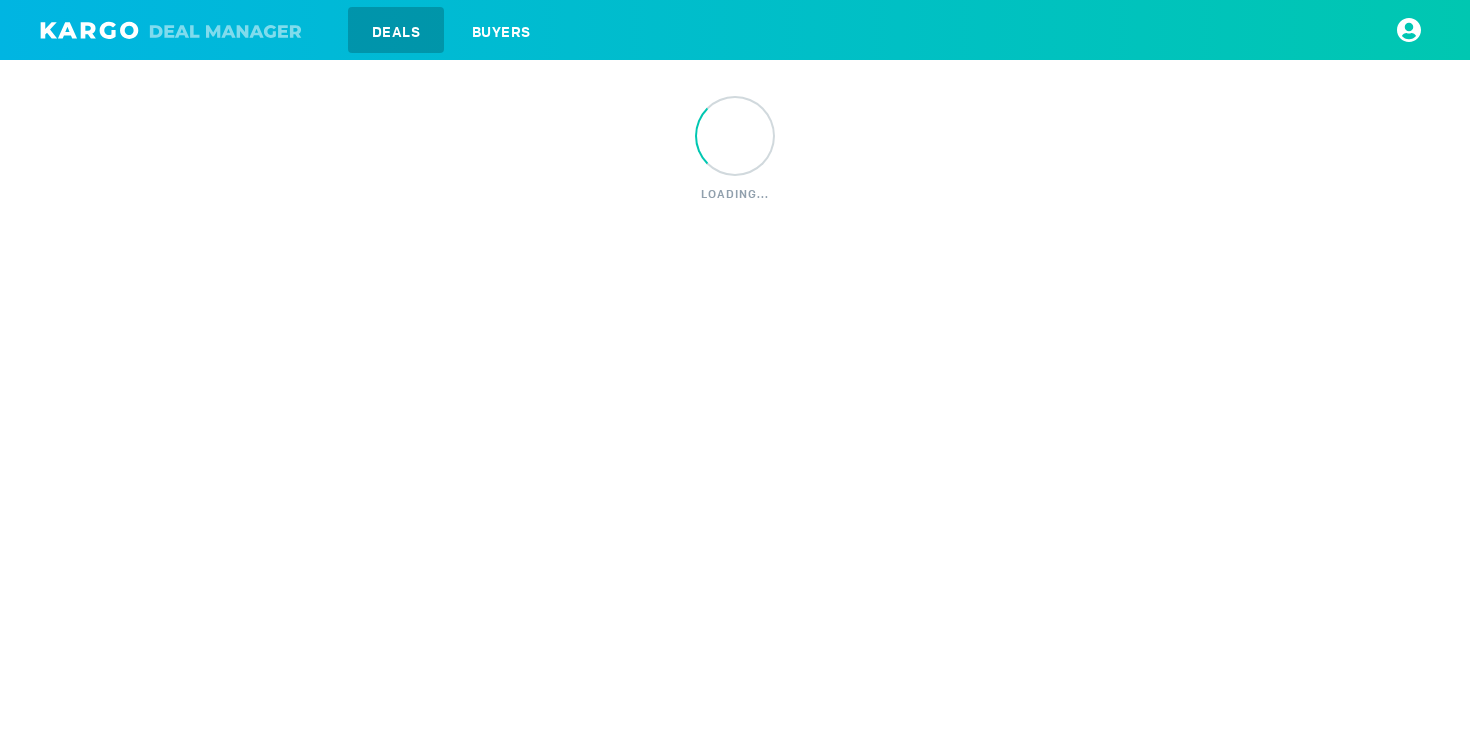 scroll, scrollTop: 0, scrollLeft: 0, axis: both 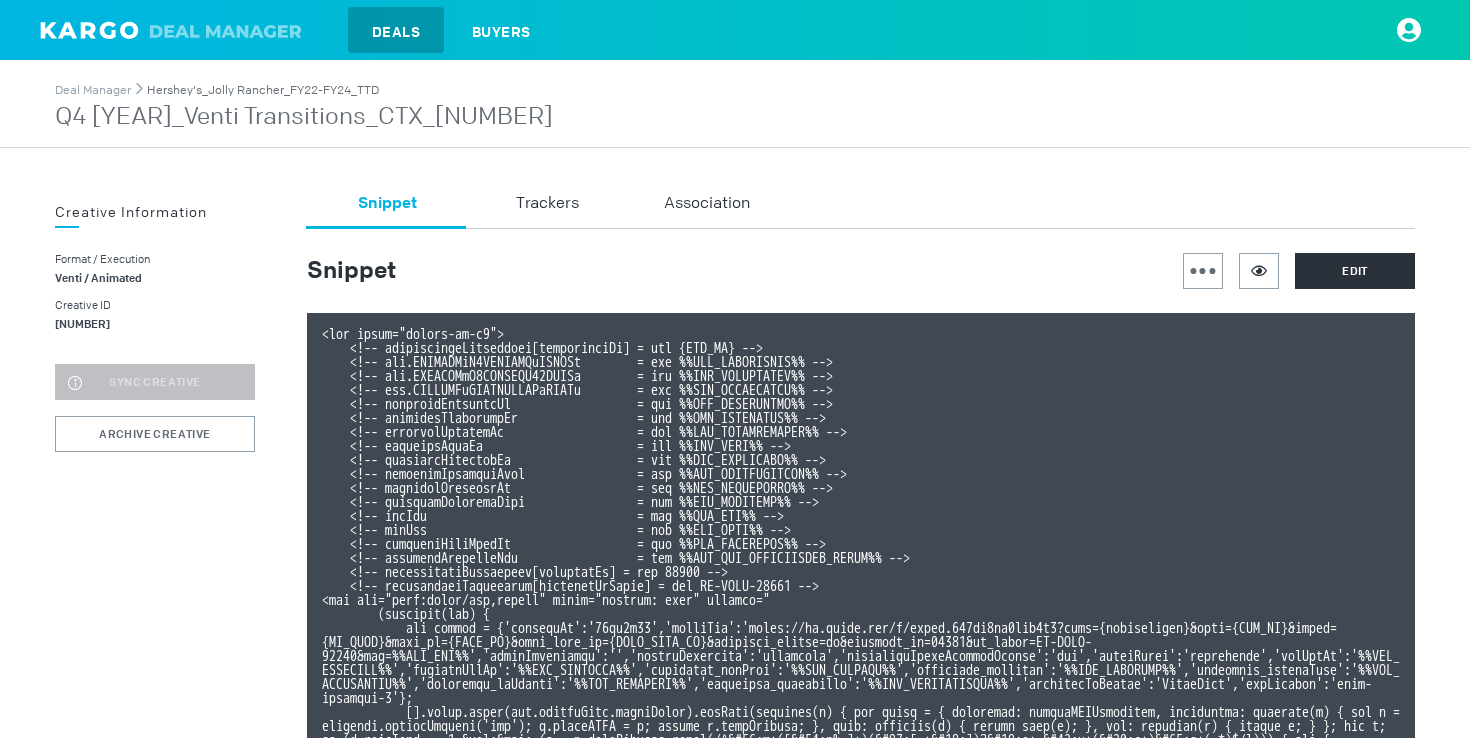 click on "Hershey's_Jolly Rancher_FY22-FY24_TTD" at bounding box center [263, 90] 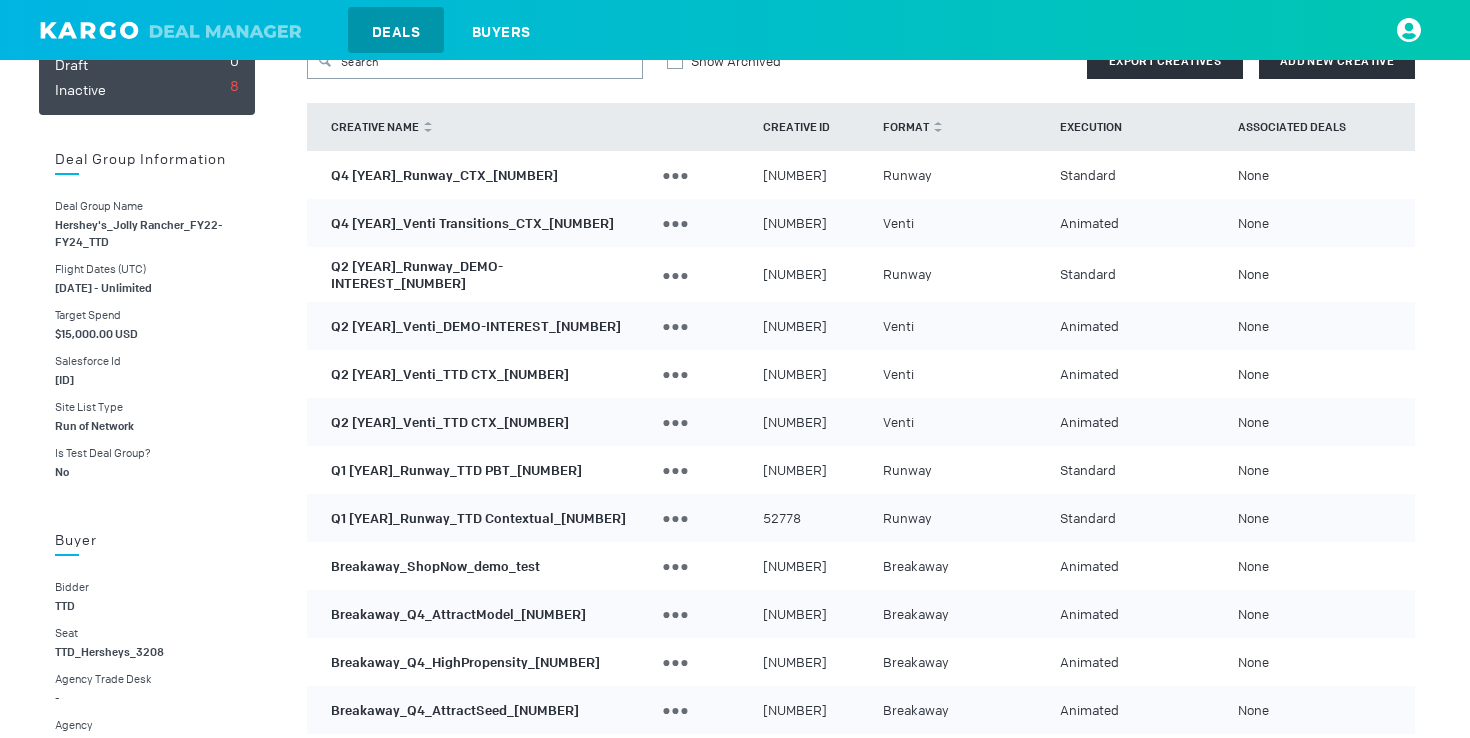 scroll, scrollTop: 0, scrollLeft: 0, axis: both 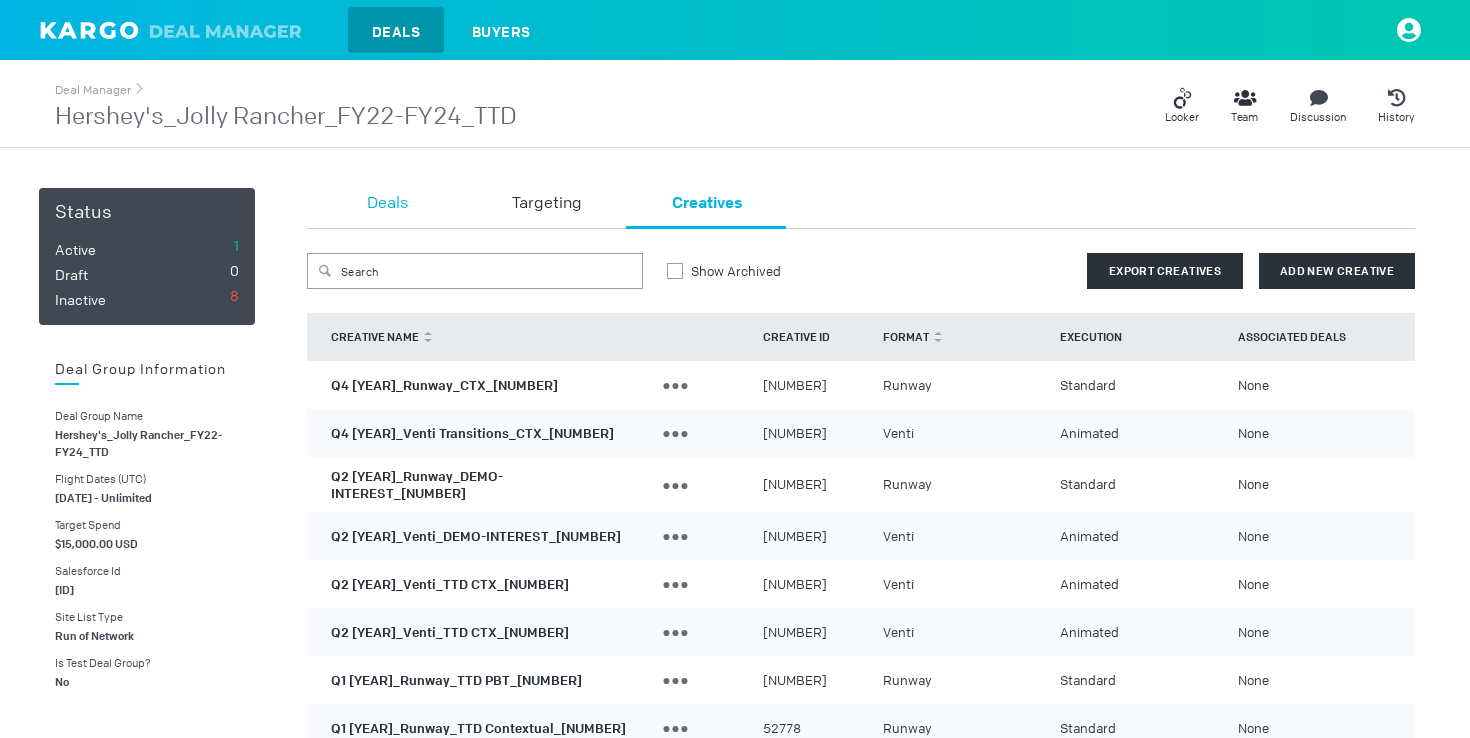 click on "Deals" at bounding box center [387, 204] 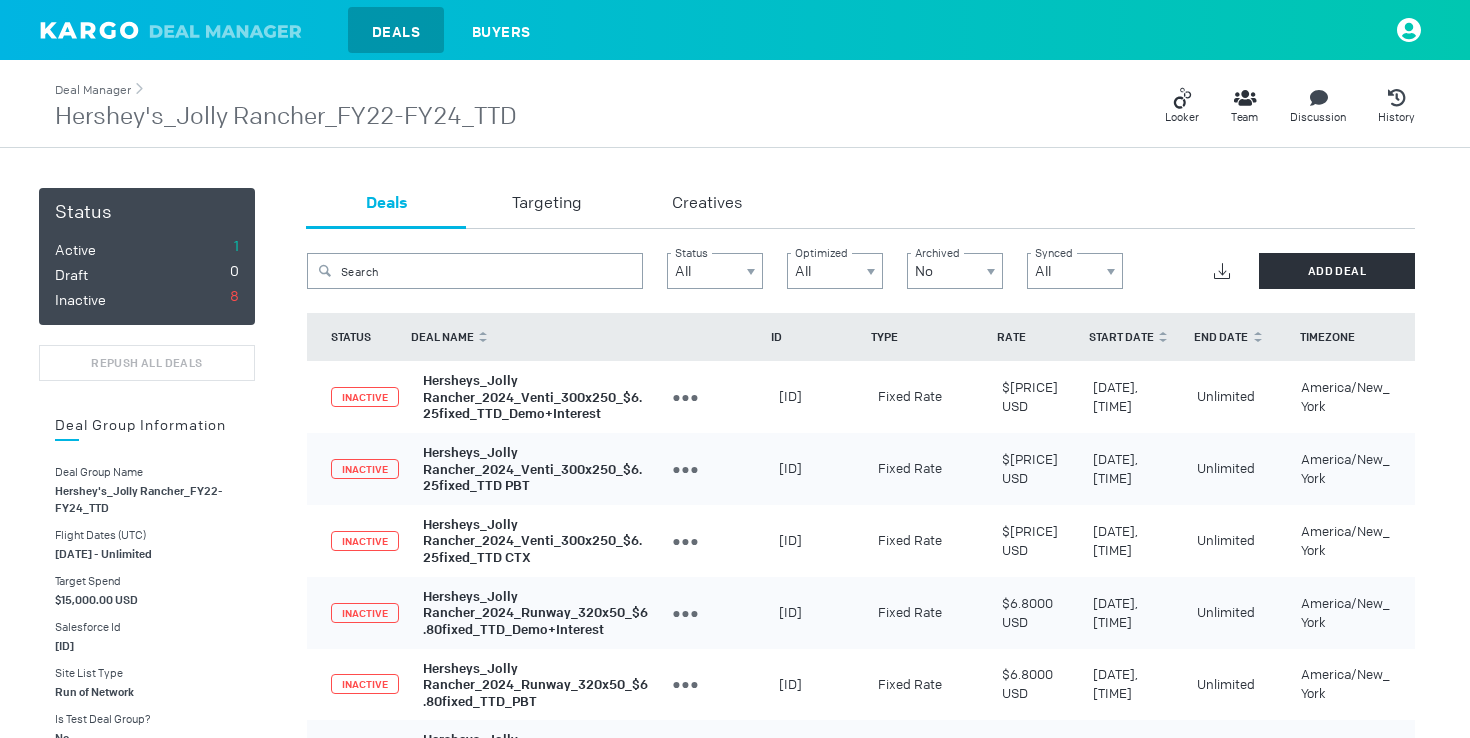 click on "Deal Manager" at bounding box center (93, 90) 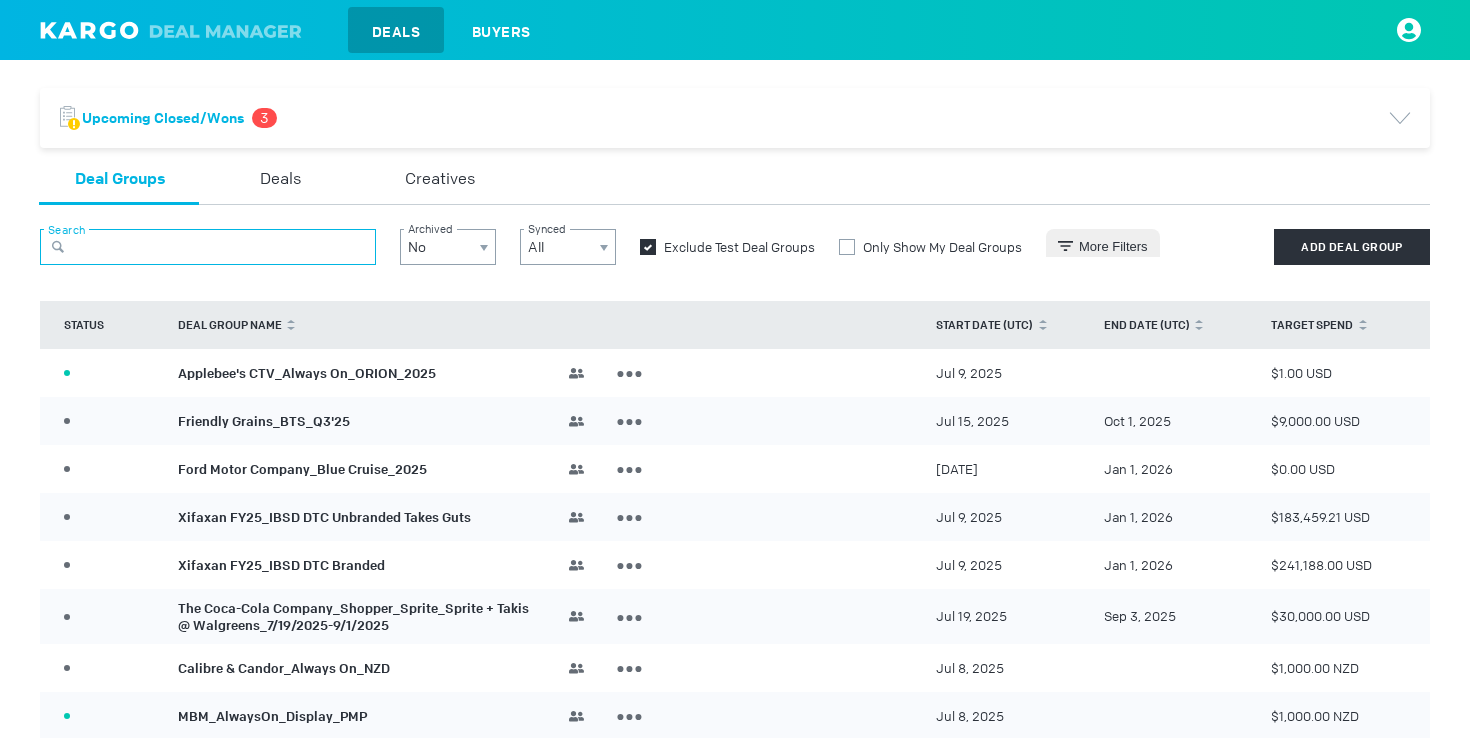 click at bounding box center [208, 247] 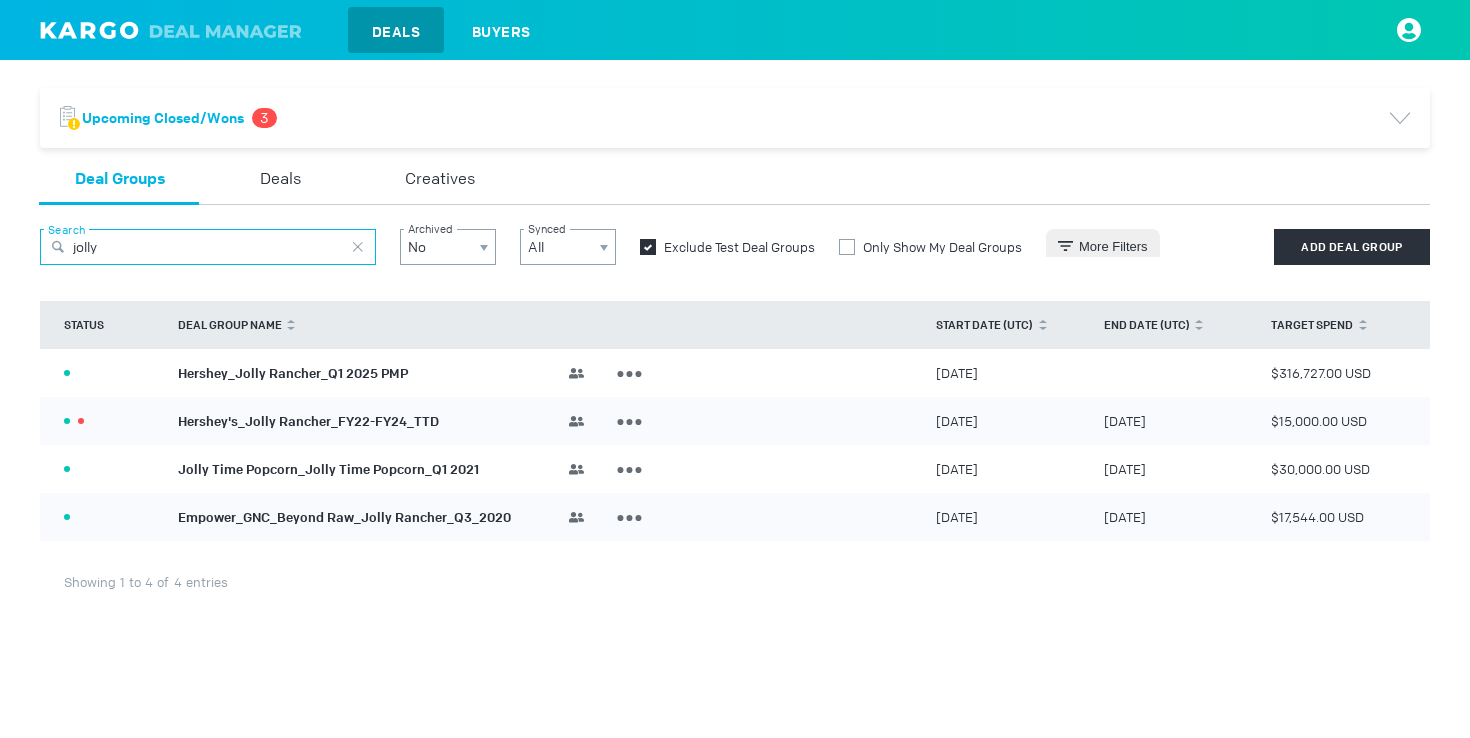 type on "jolly" 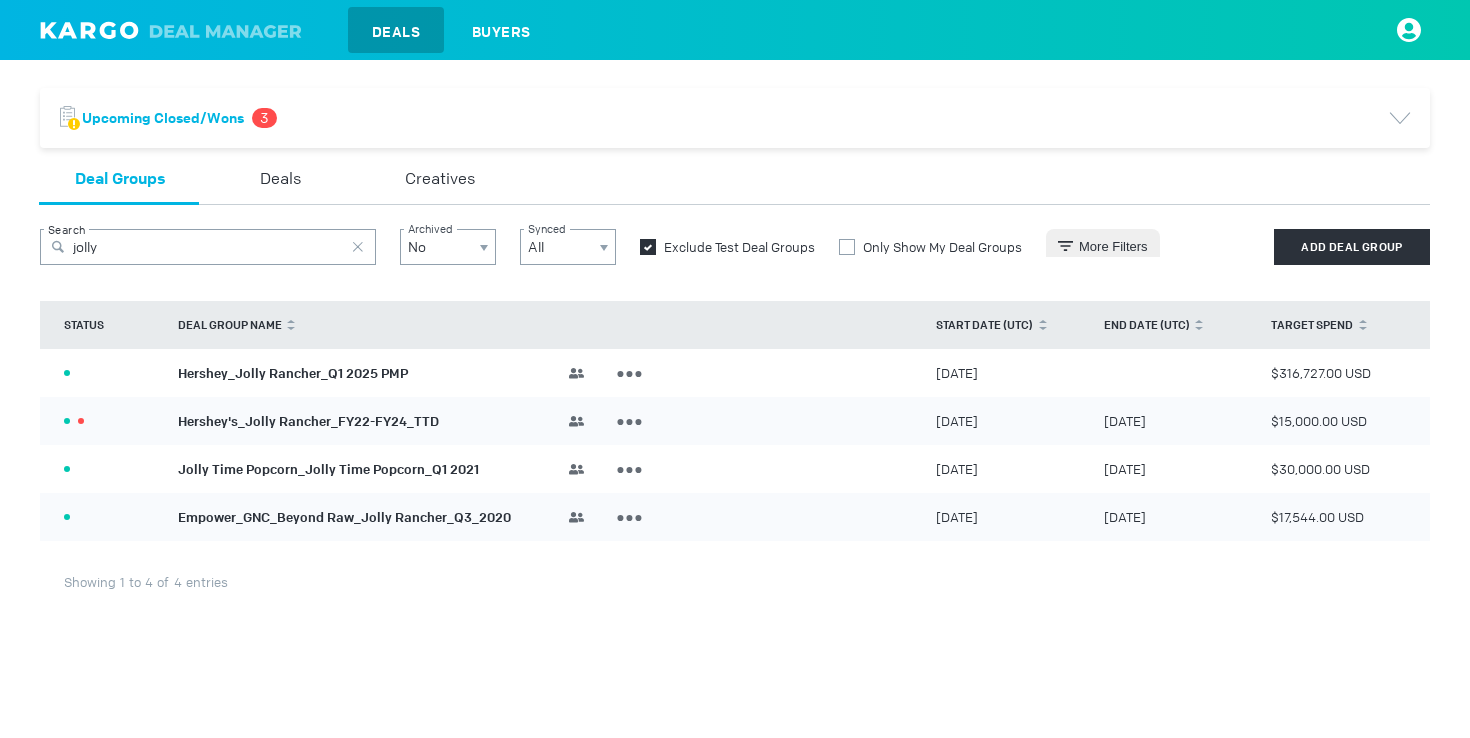 click on "Empower_GNC_Beyond Raw_Jolly Rancher_Q3_2020" at bounding box center (344, 516) 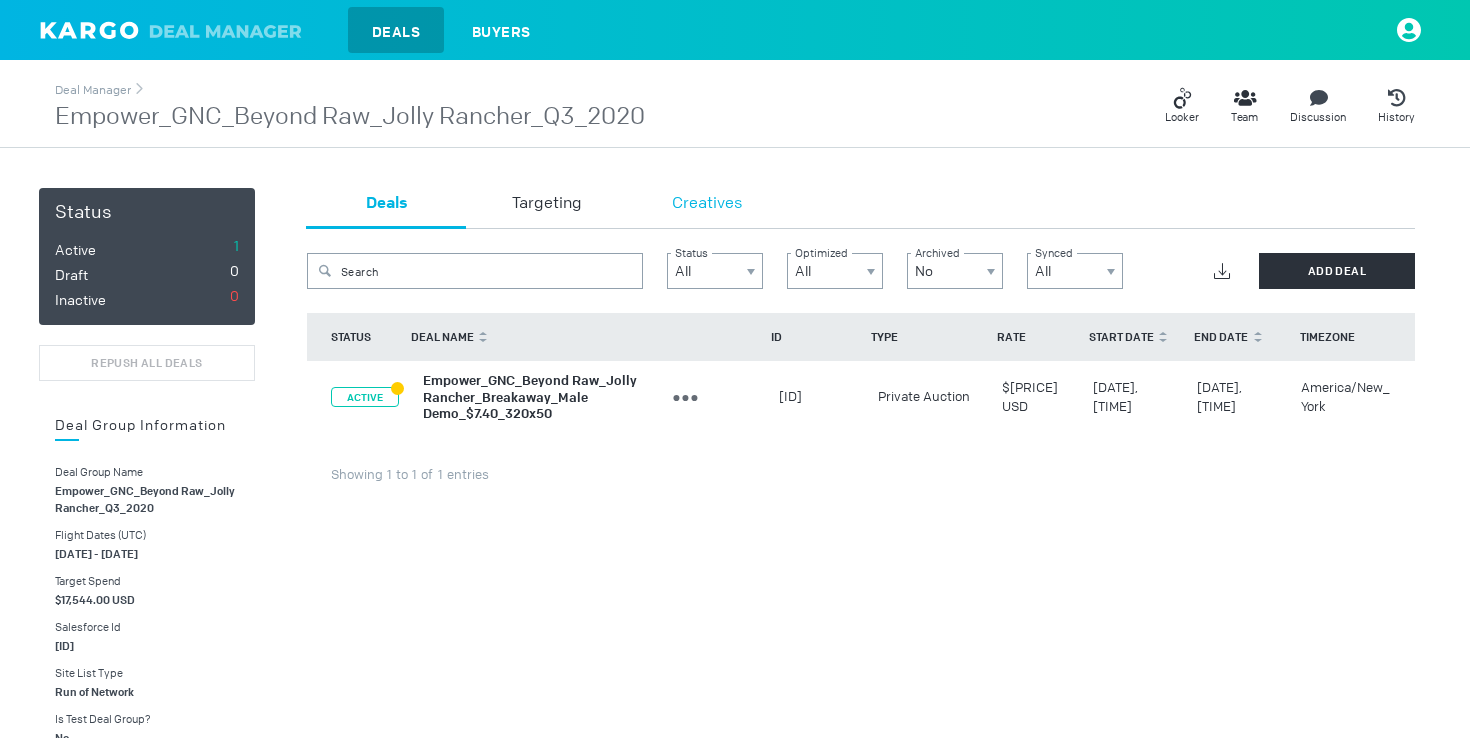 click on "Creatives" at bounding box center [707, 204] 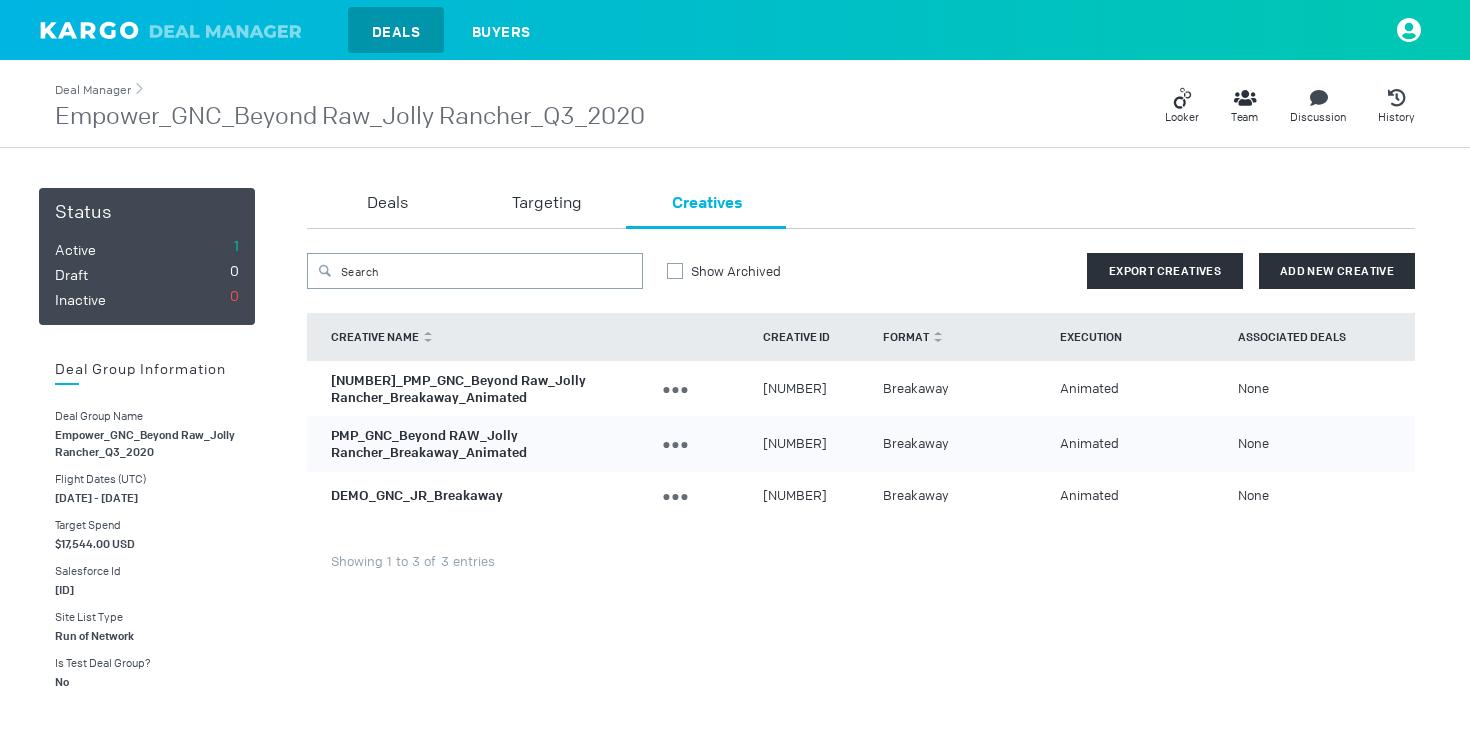 click on "Deal Manager" at bounding box center (93, 90) 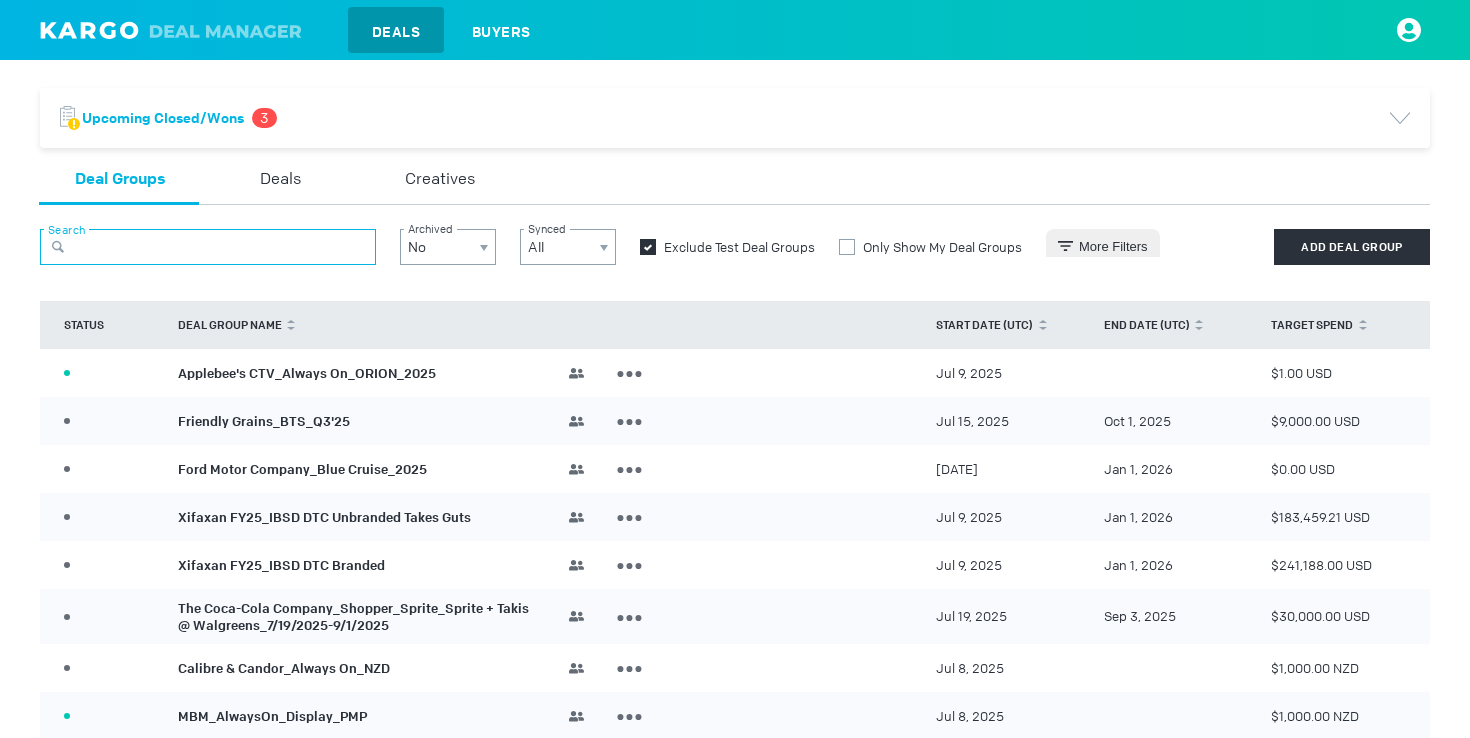 click at bounding box center [208, 247] 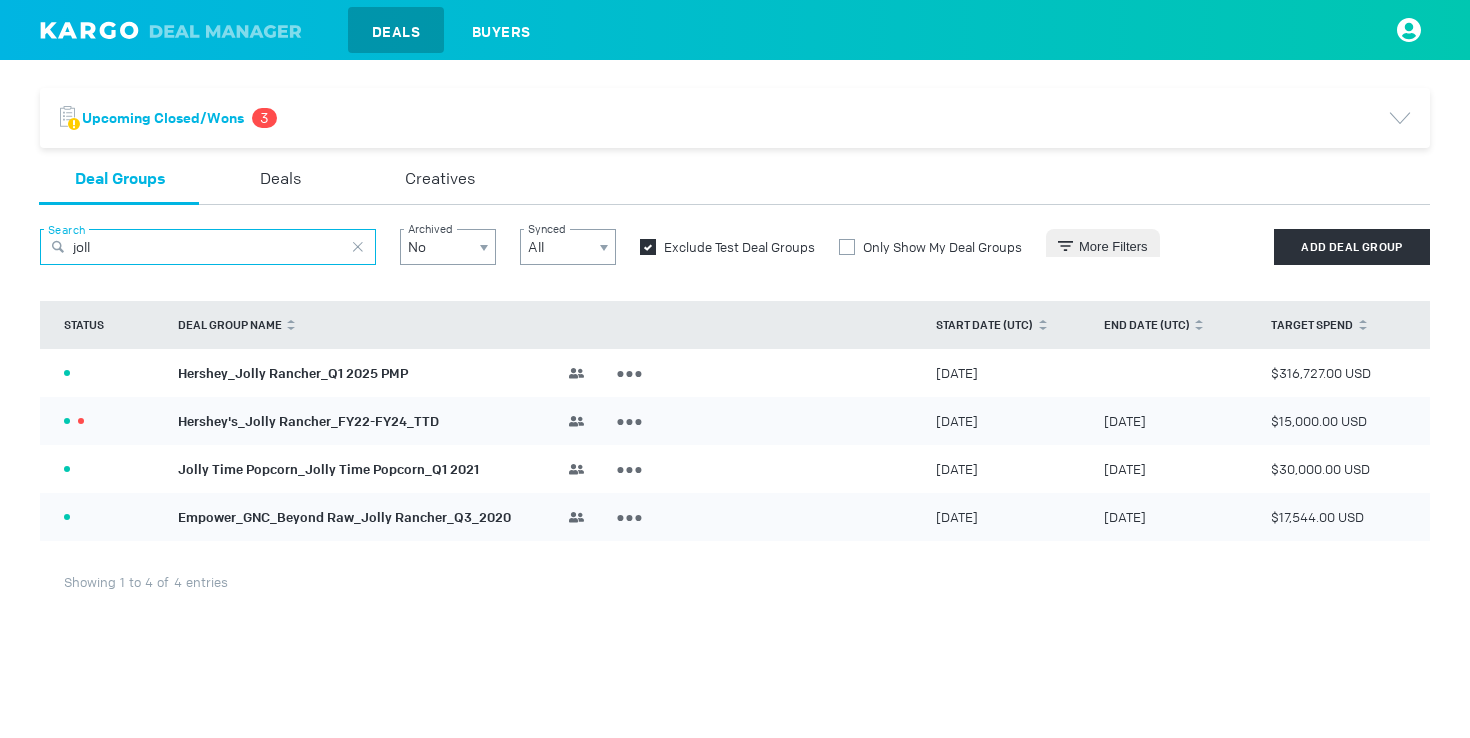 type on "joll" 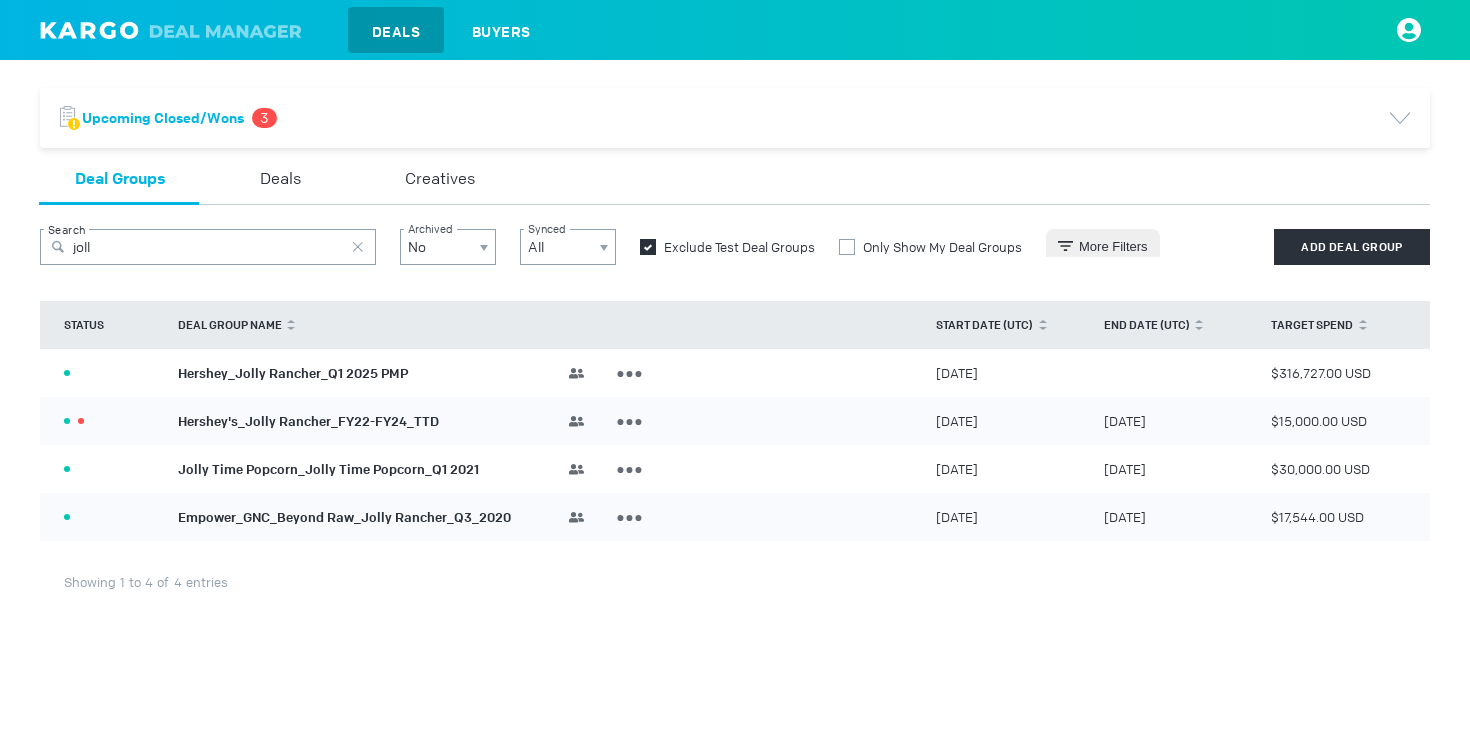 click on "Hershey_Jolly Rancher_Q1 2025 PMP" at bounding box center (293, 372) 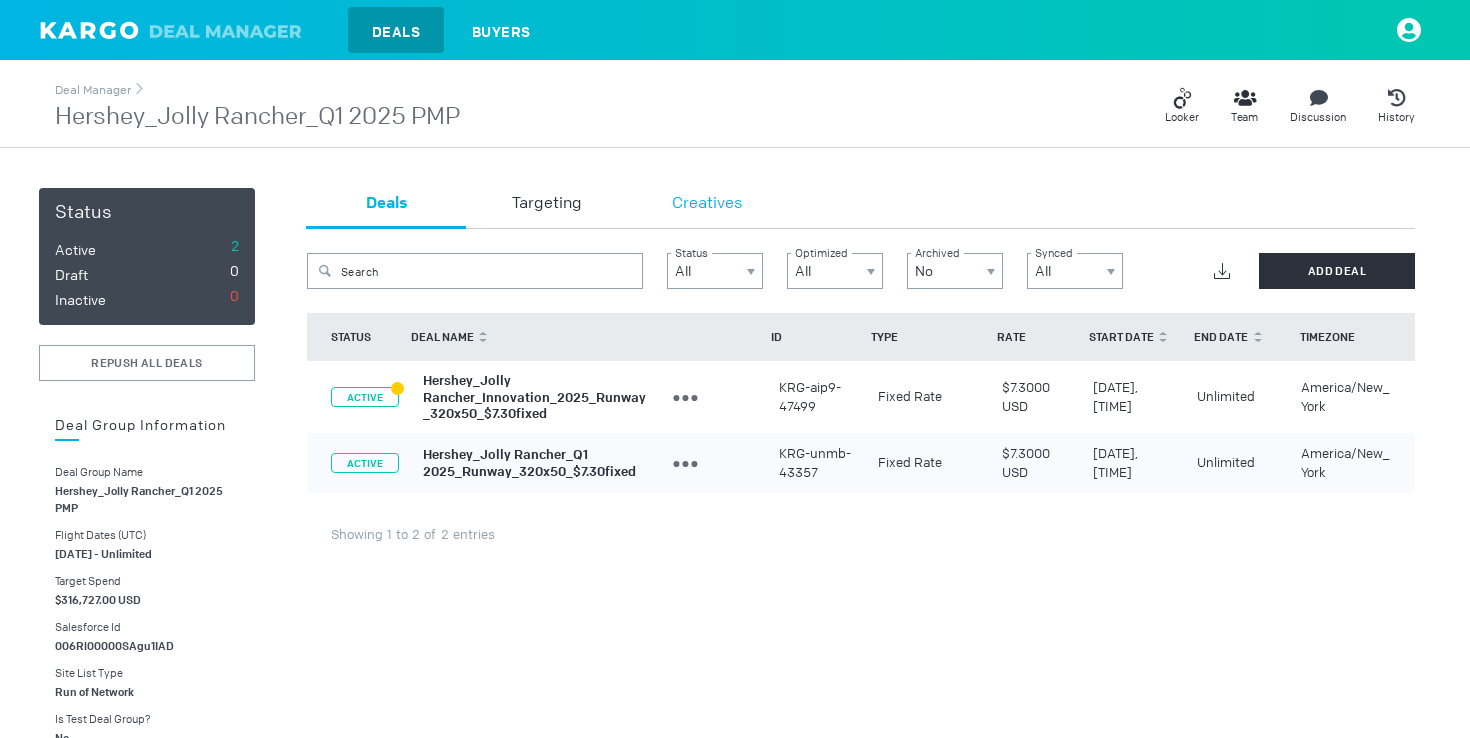 click on "Creatives" at bounding box center [707, 208] 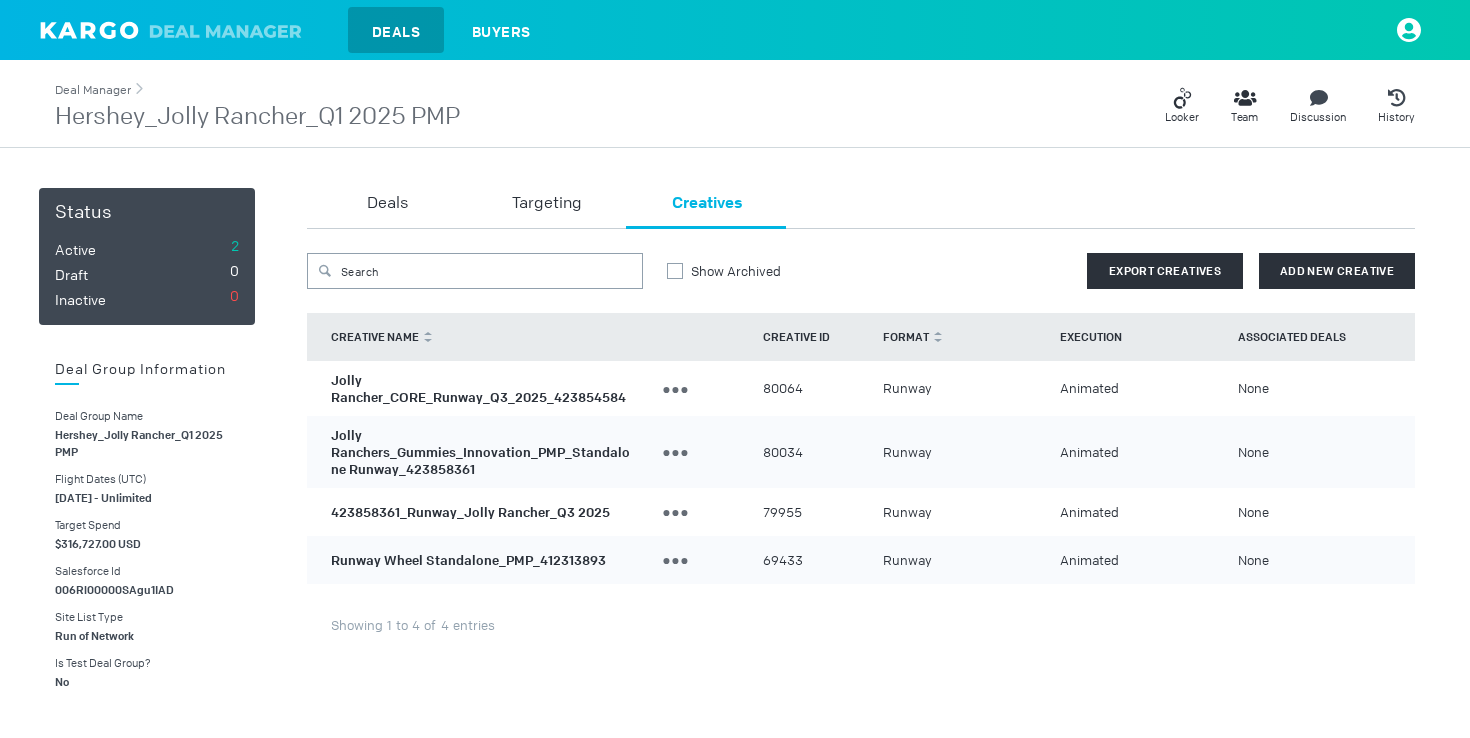 click on "Deal Manager" at bounding box center [93, 90] 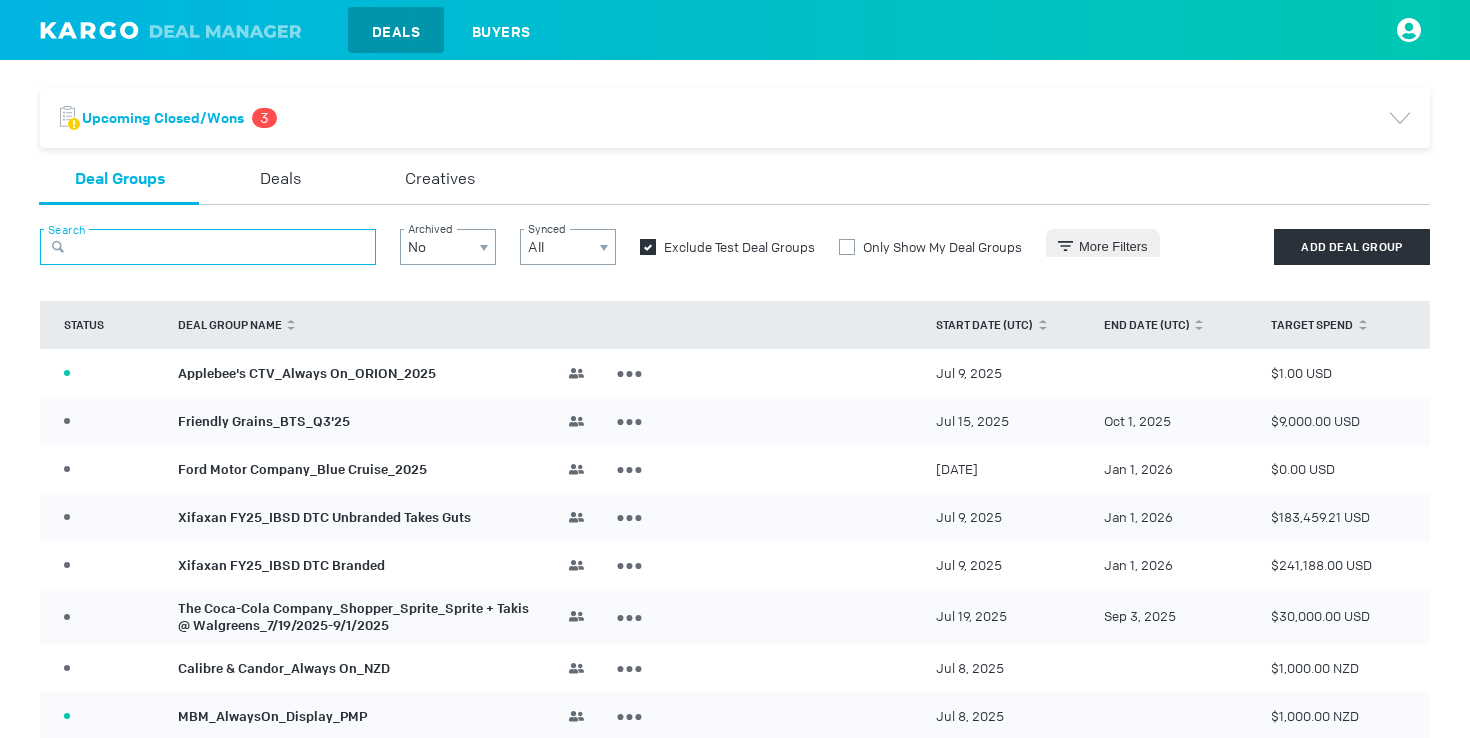 click at bounding box center [208, 247] 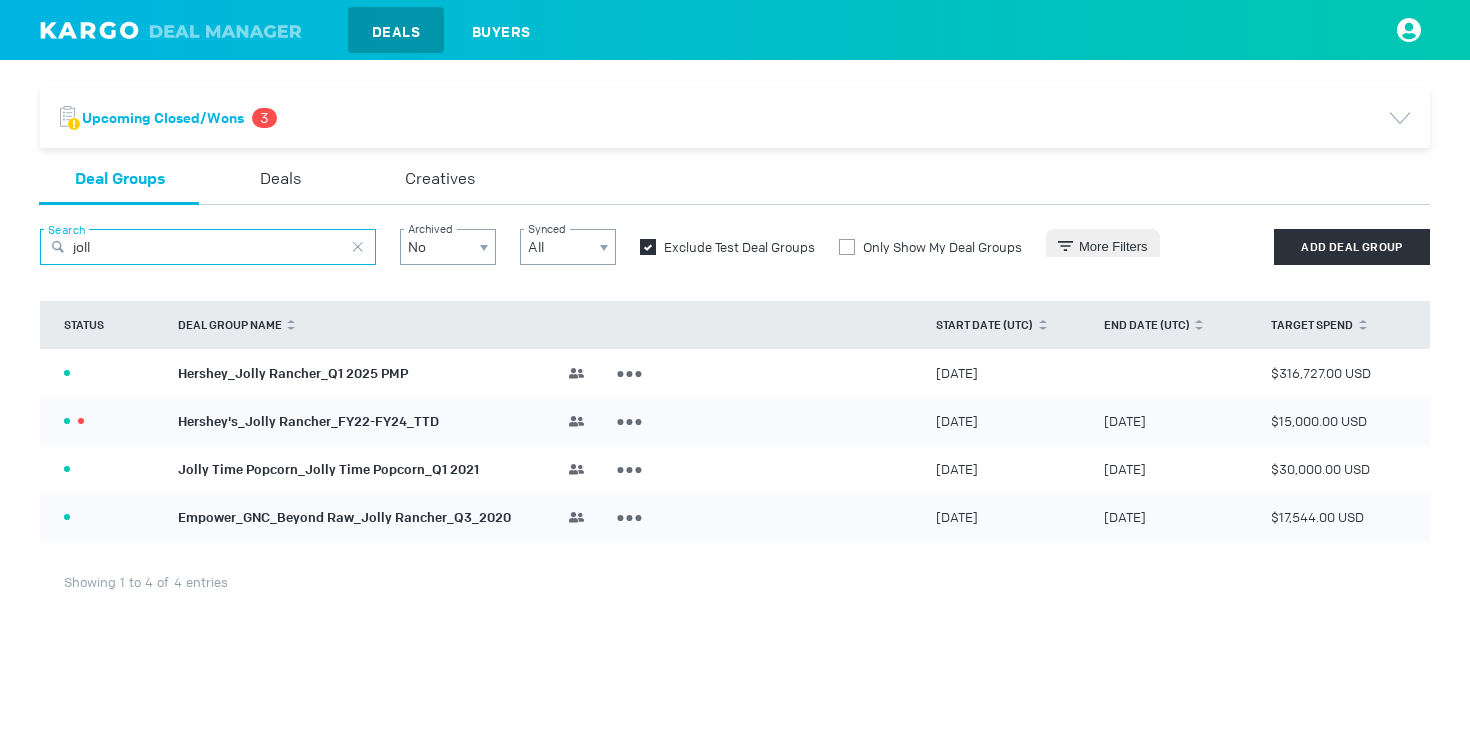 type on "joll" 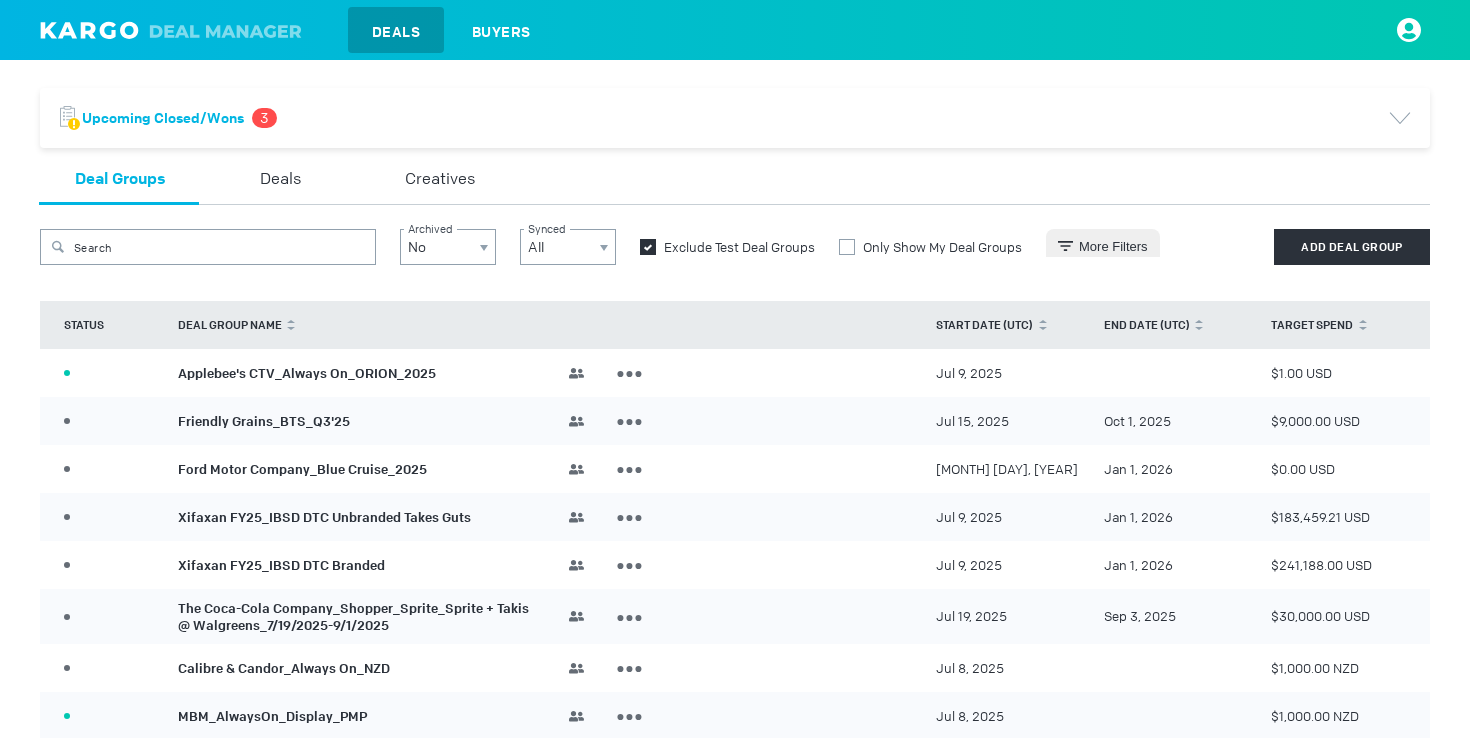 scroll, scrollTop: 0, scrollLeft: 0, axis: both 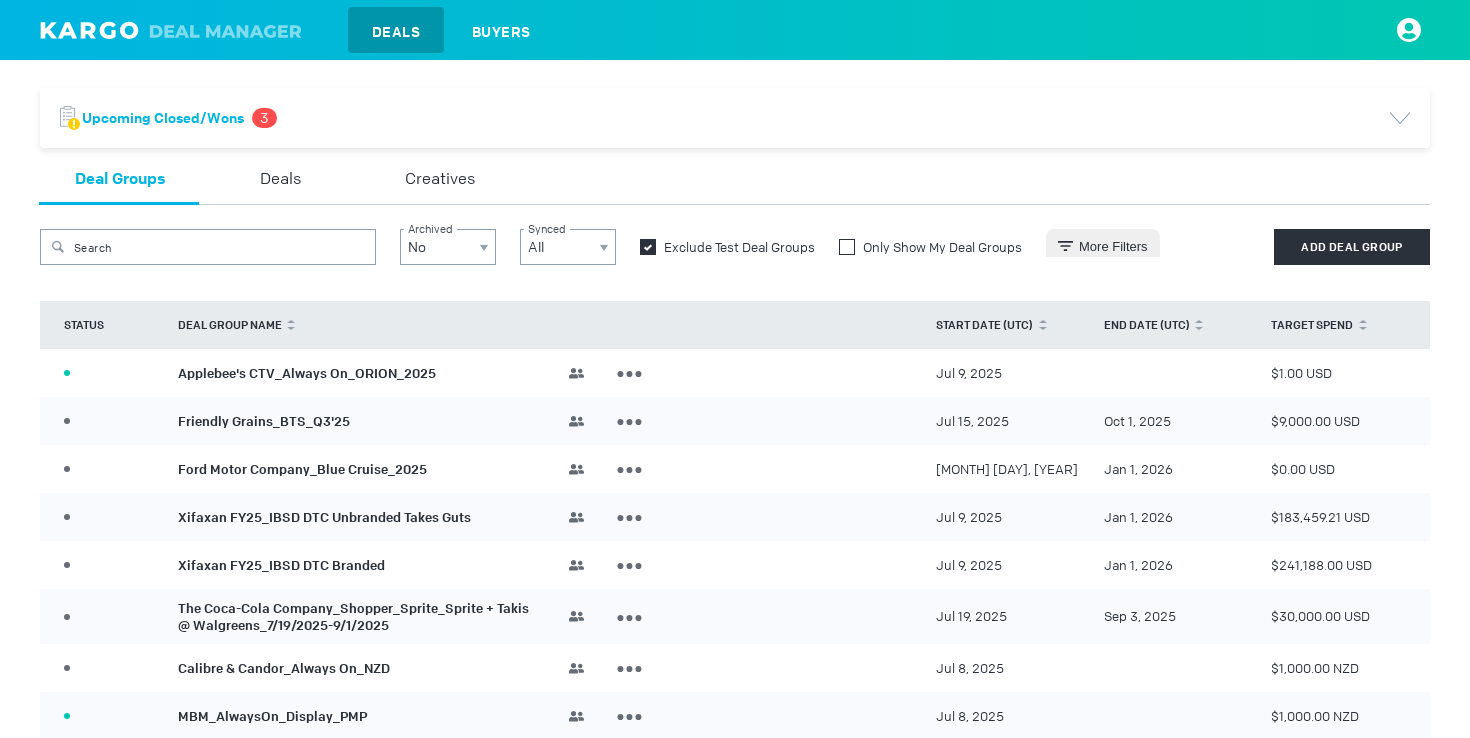 click at bounding box center (847, 247) 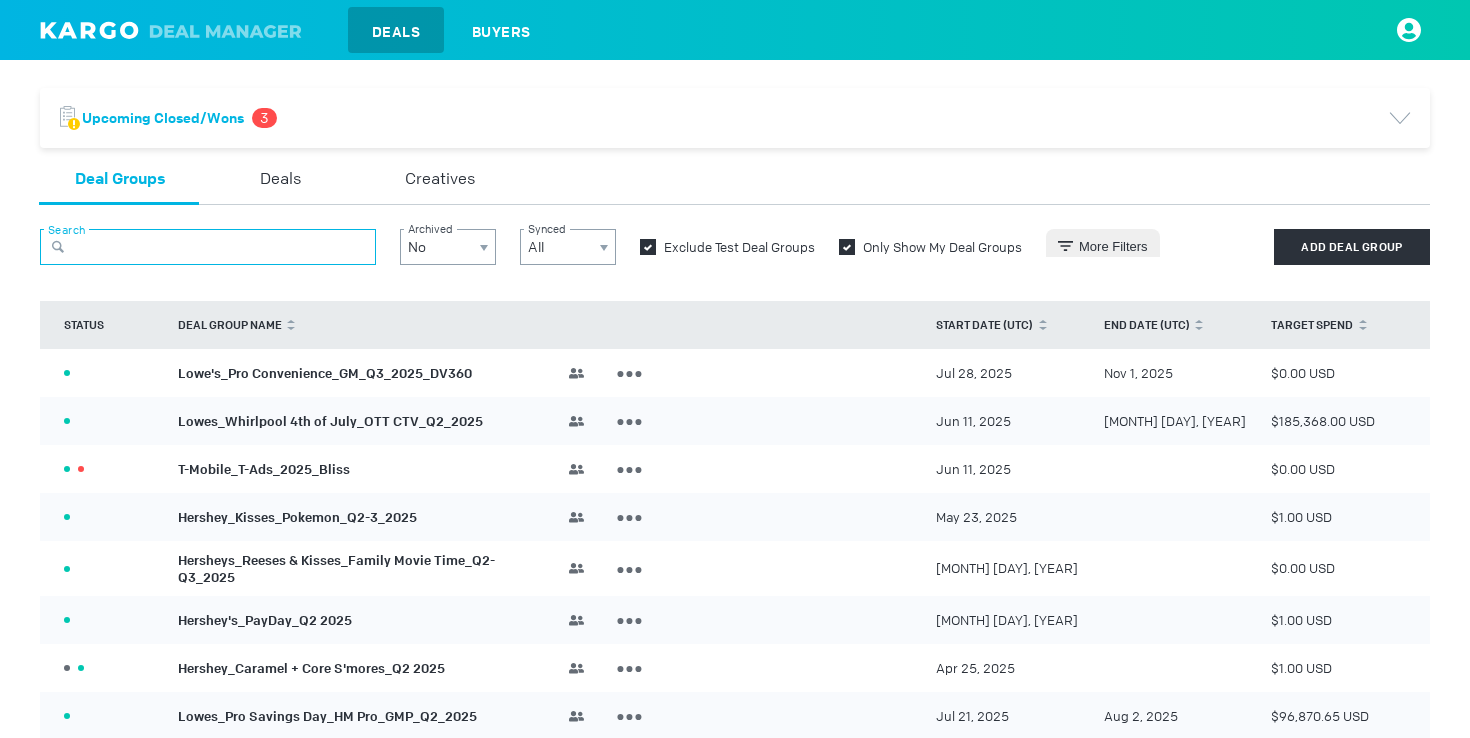 click at bounding box center [208, 247] 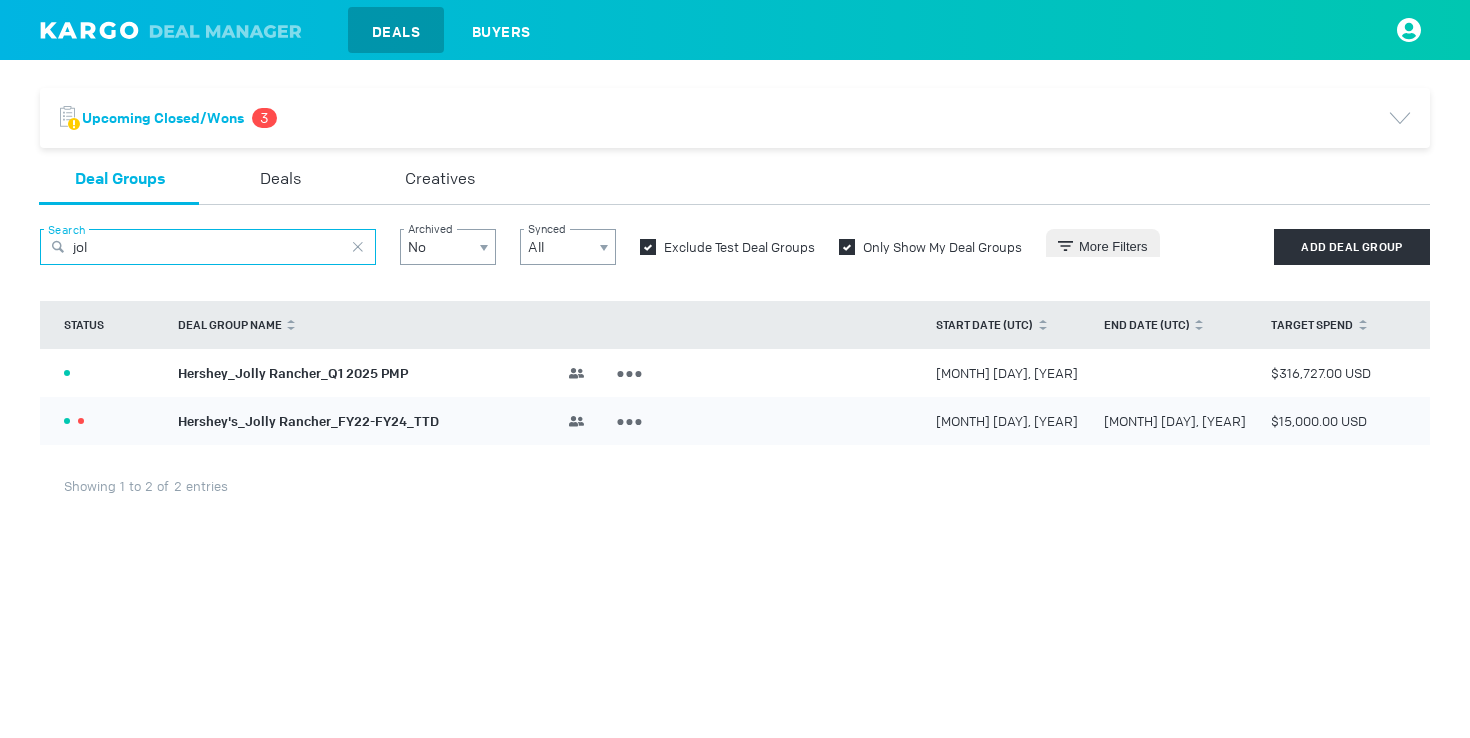 type on "jol" 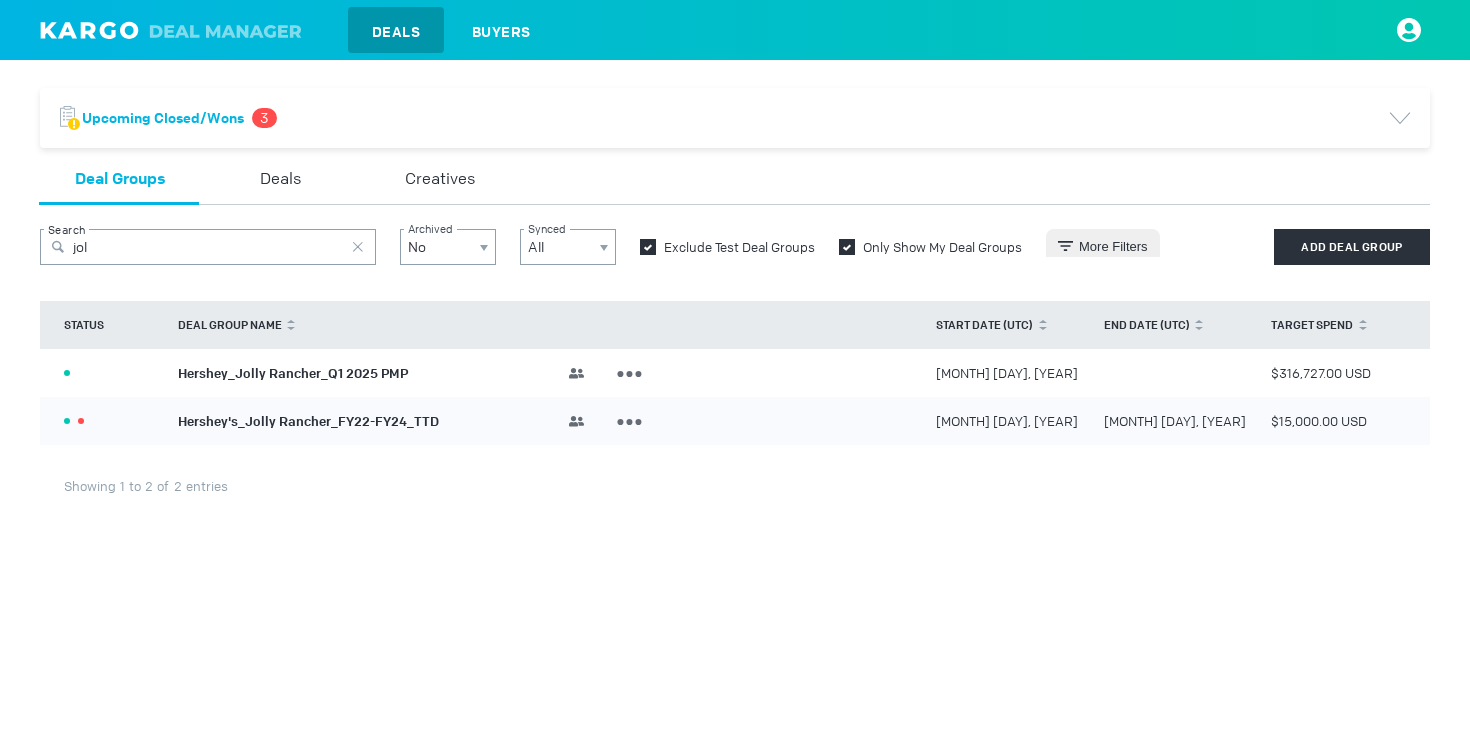 click on "Hershey_Jolly Rancher_Q1 2025 PMP" at bounding box center (293, 372) 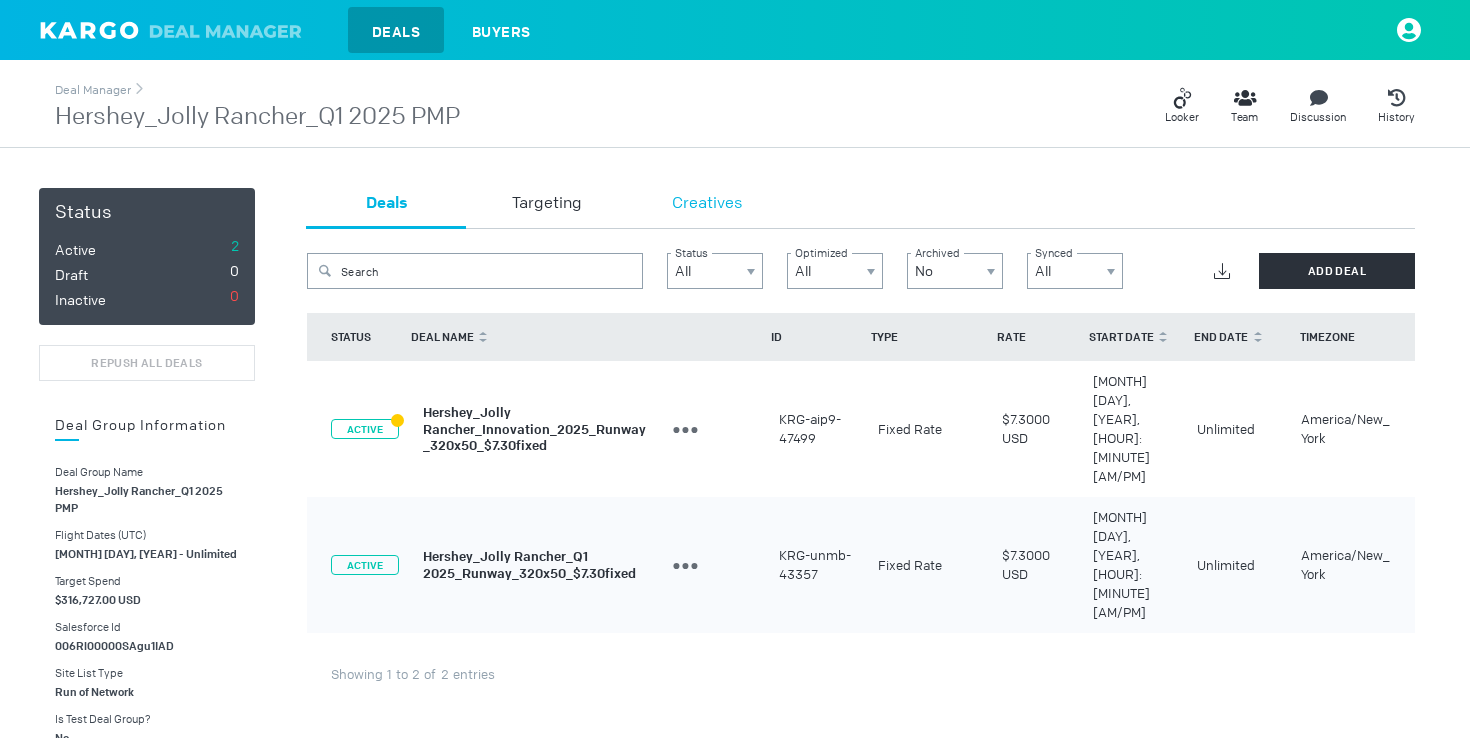 click on "Creatives" at bounding box center [707, 204] 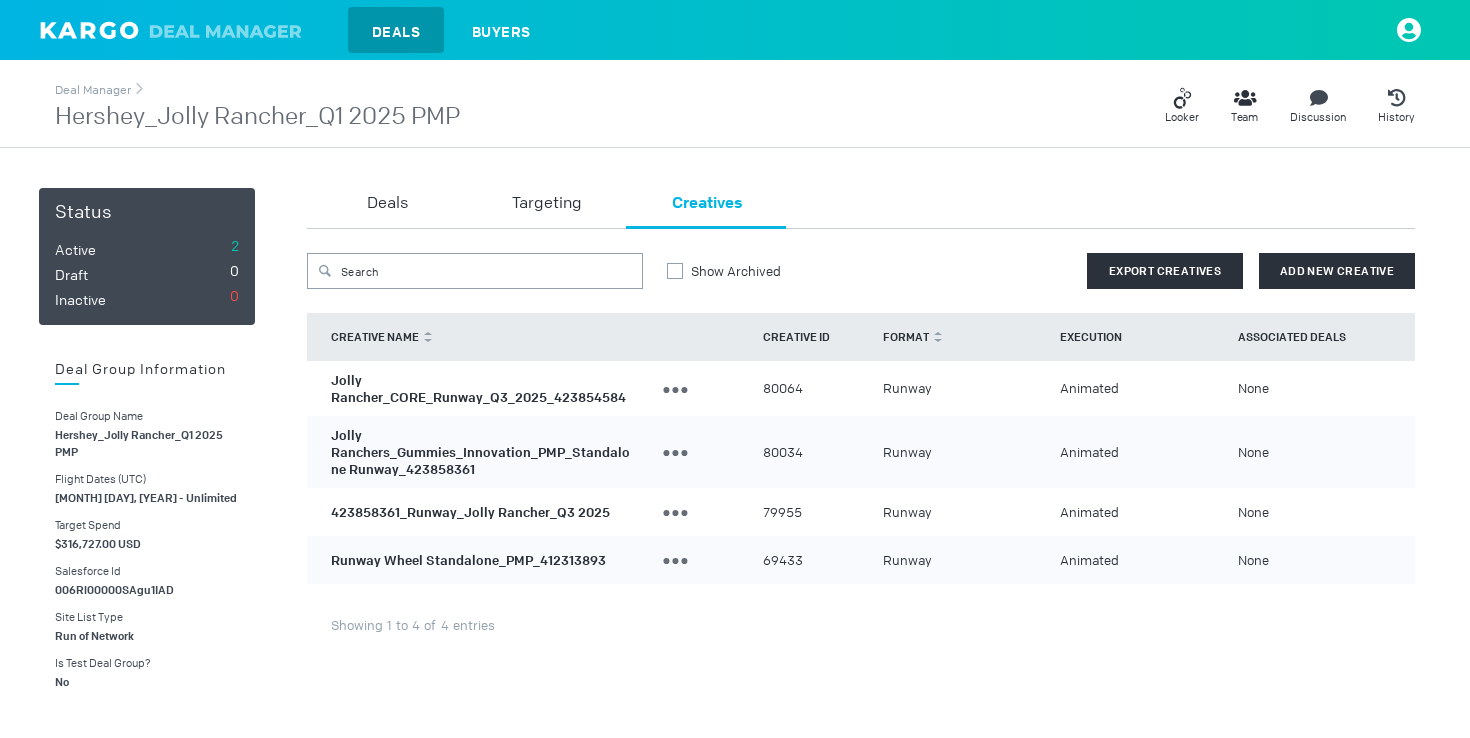 click on "Jolly Rancher_CORE_Runway_Q3_2025_423854584" at bounding box center (478, 389) 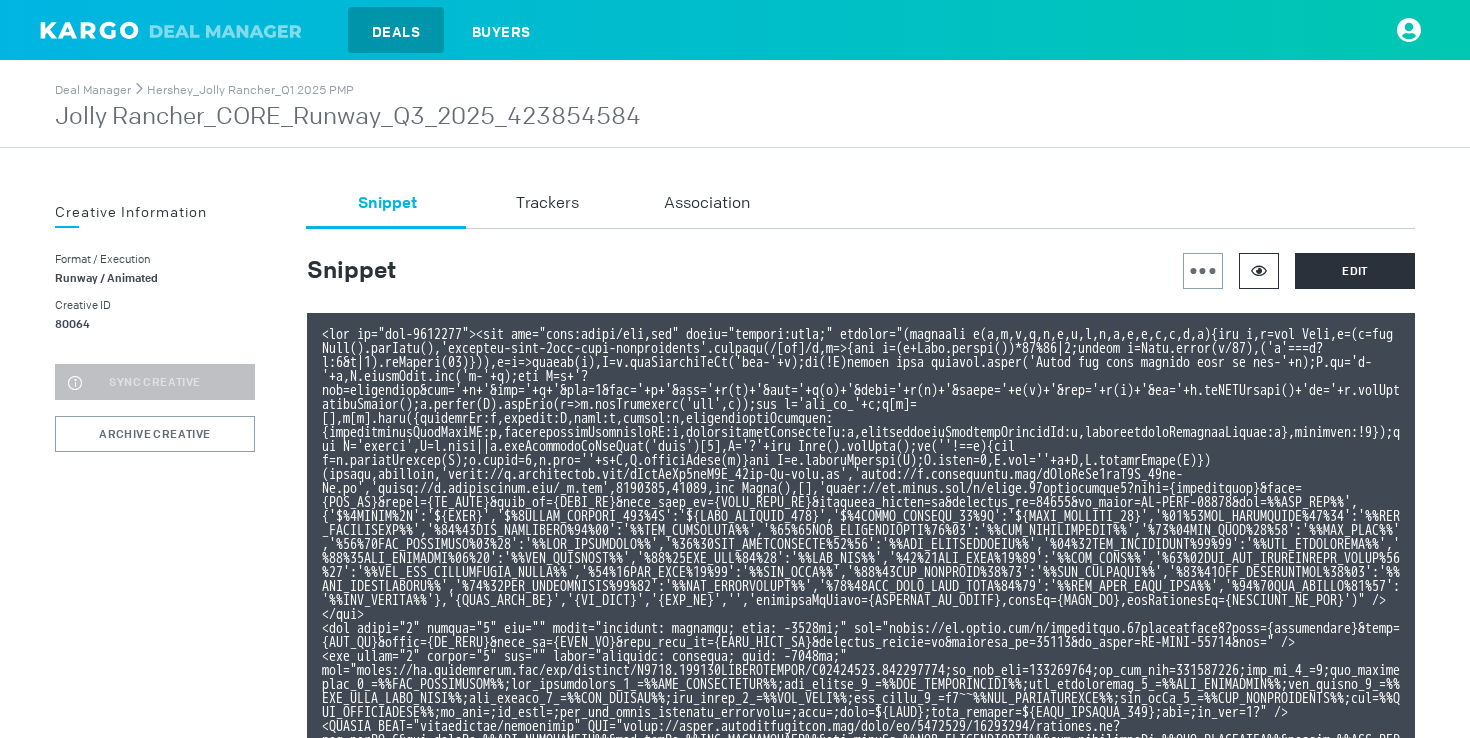 click at bounding box center [1259, 271] 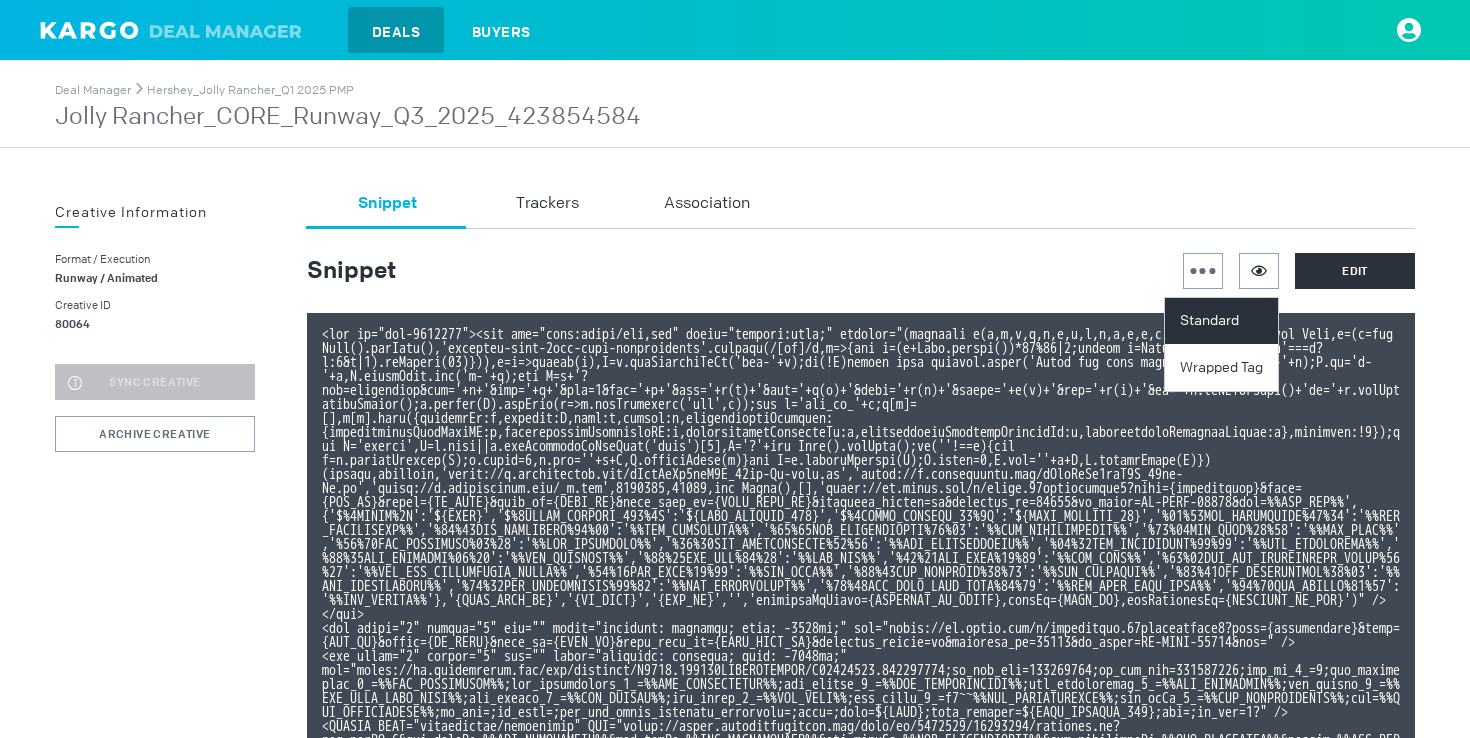 click on "Standard" at bounding box center [1224, 321] 